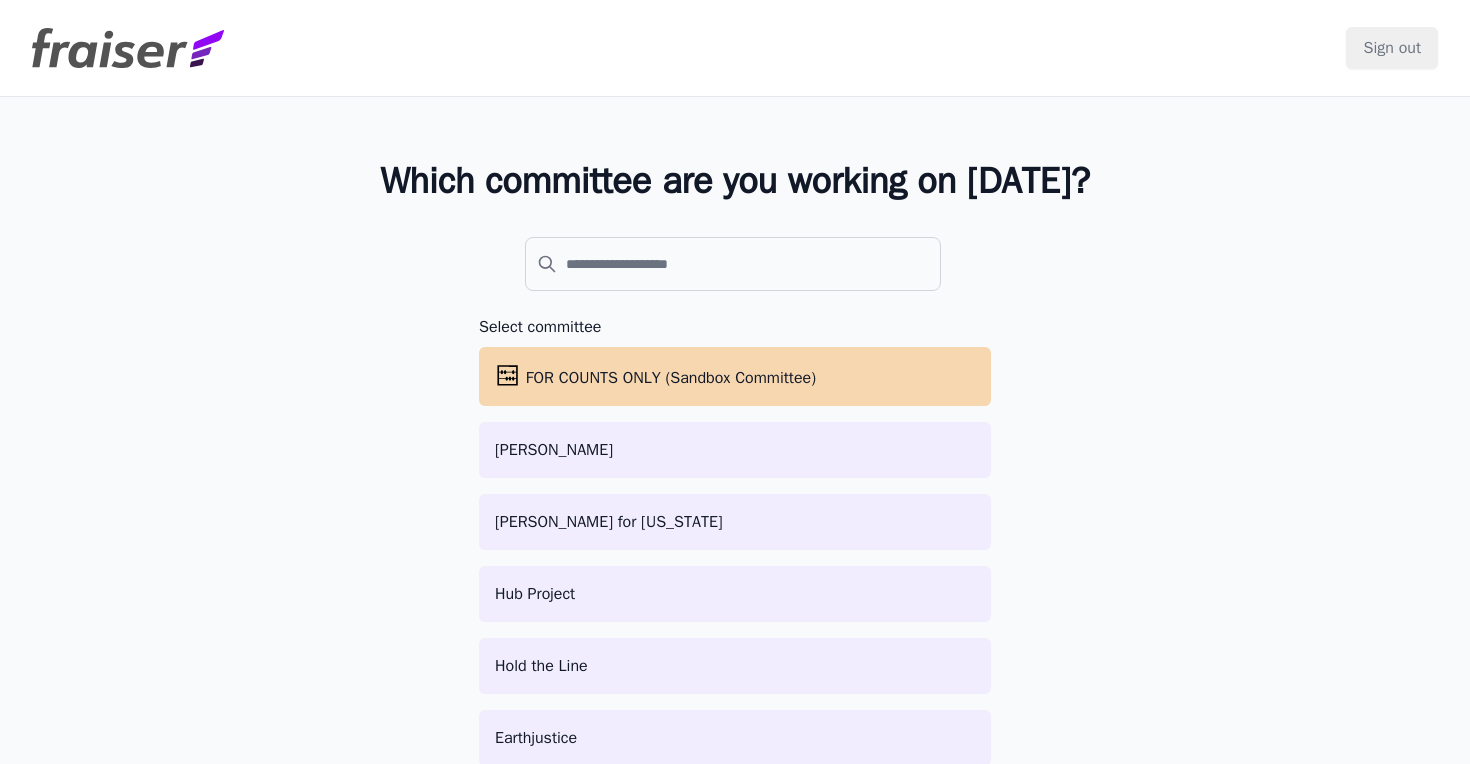 scroll, scrollTop: 0, scrollLeft: 0, axis: both 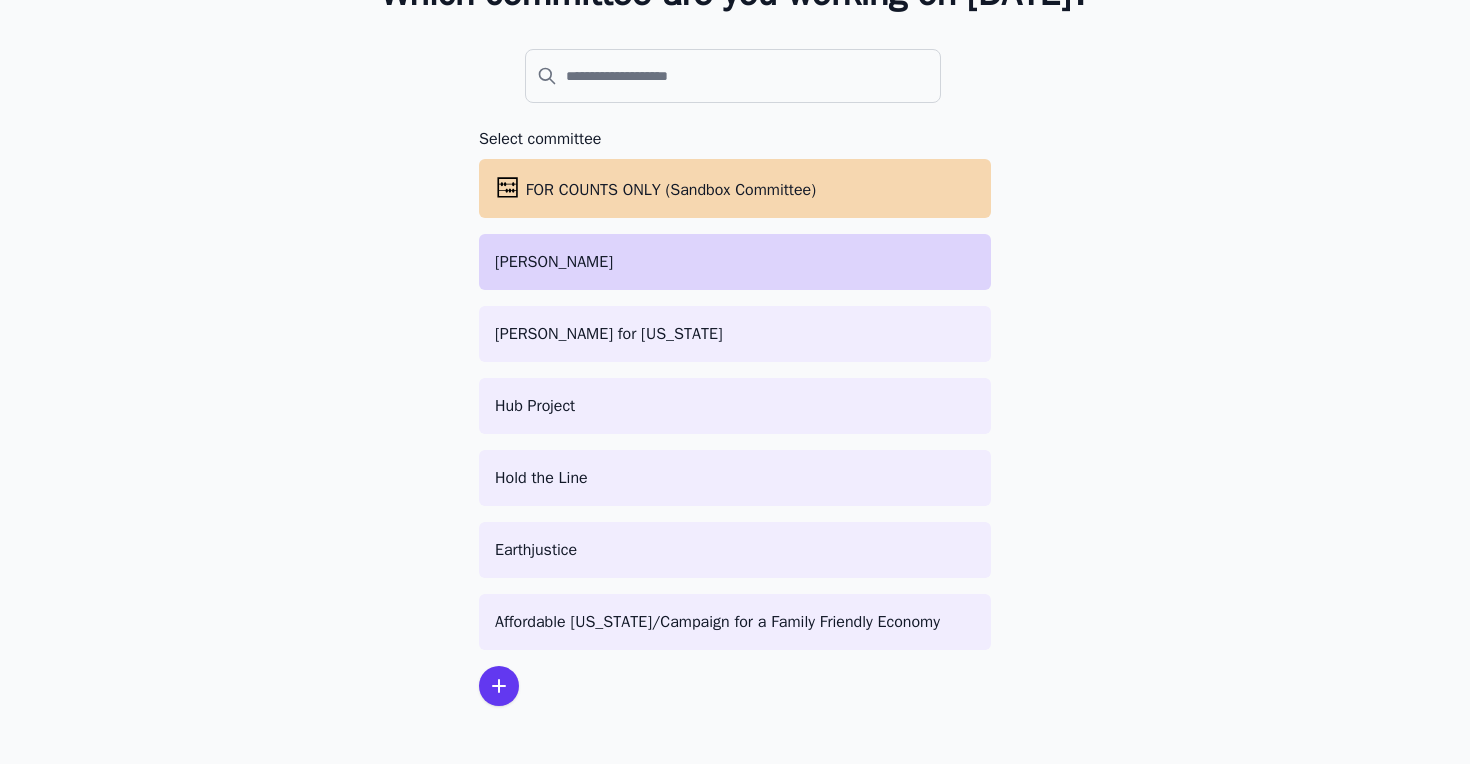 click on "[PERSON_NAME]" at bounding box center (735, 262) 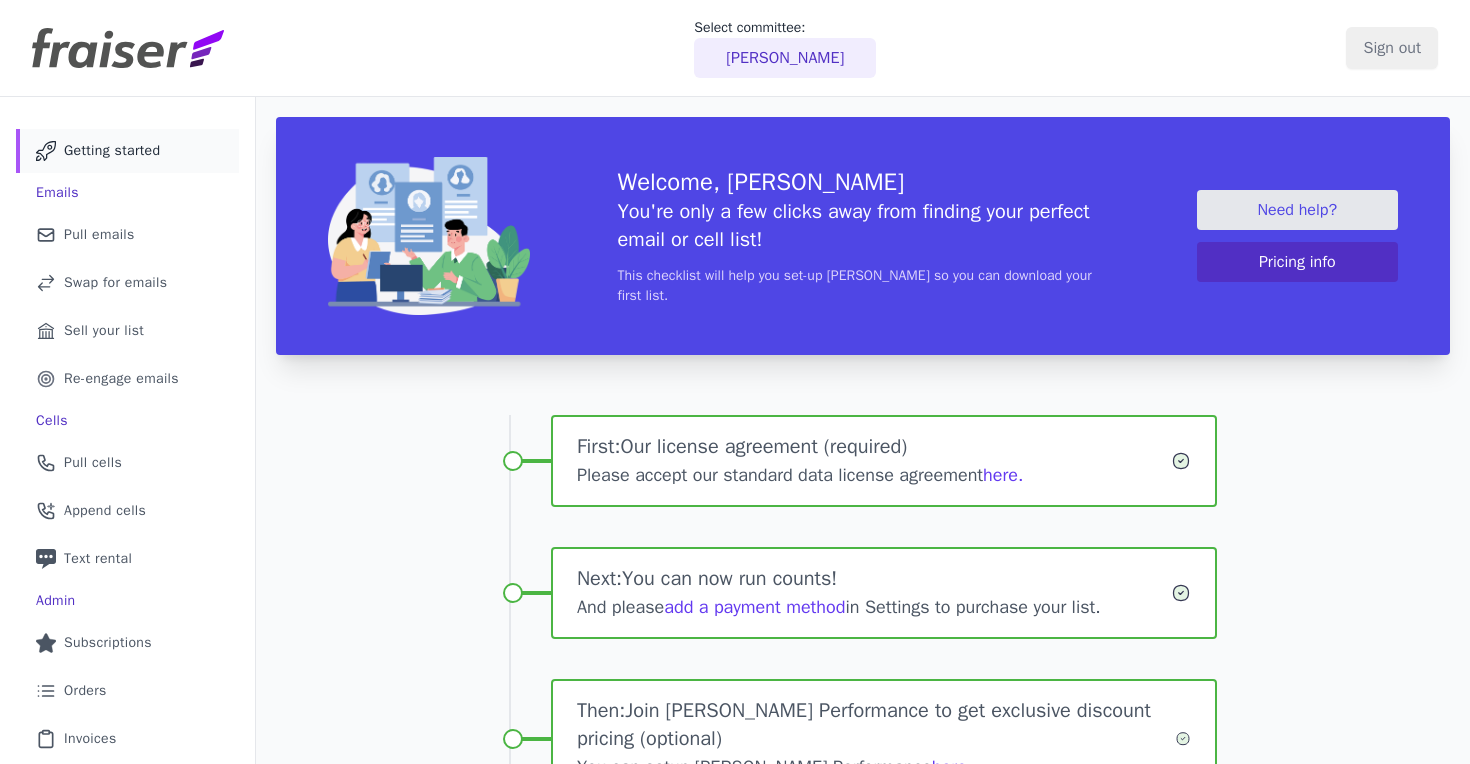 scroll, scrollTop: 0, scrollLeft: 0, axis: both 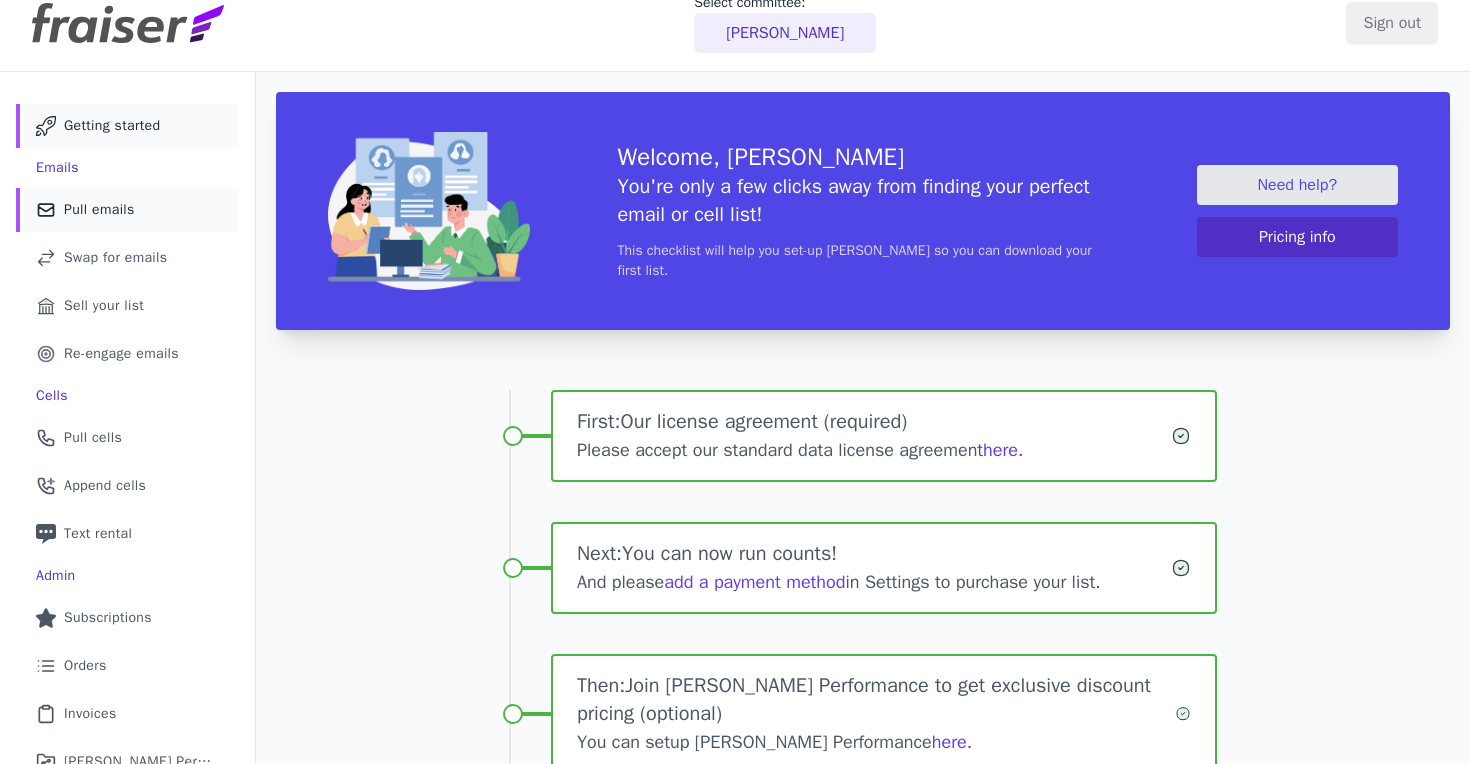 click on "Mail Icon Outline of a mail envelope
Pull emails" at bounding box center [127, 210] 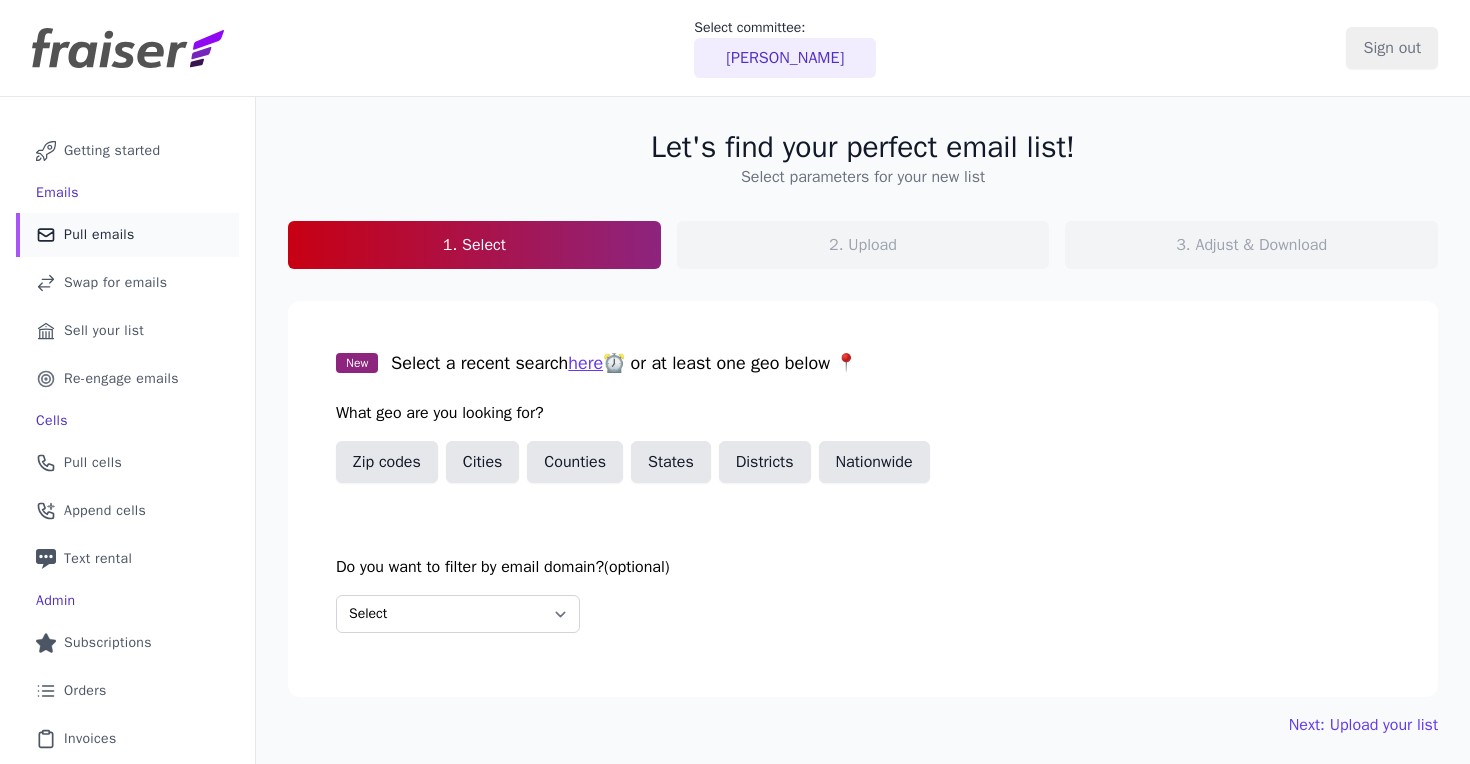 scroll, scrollTop: 0, scrollLeft: 0, axis: both 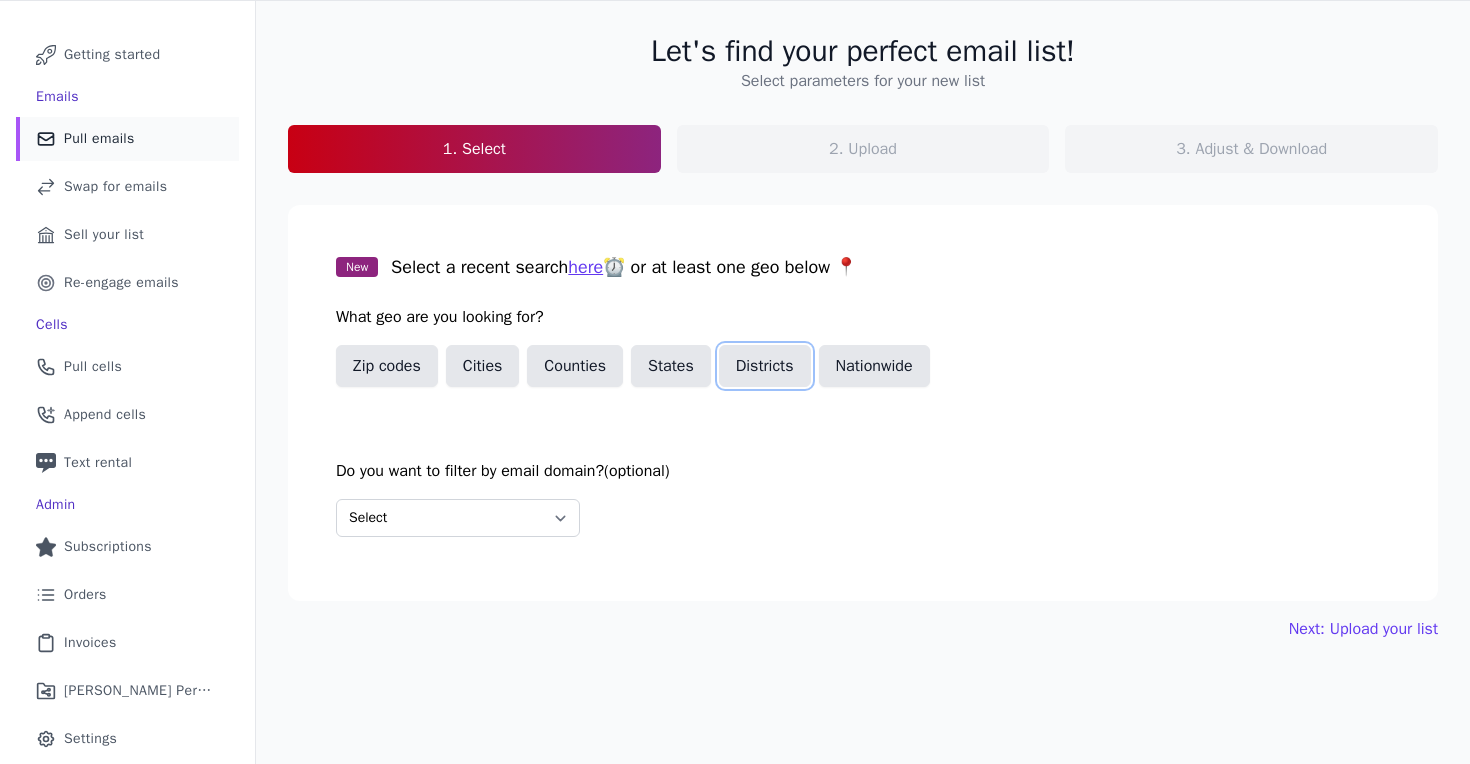 click on "Districts" at bounding box center [765, 366] 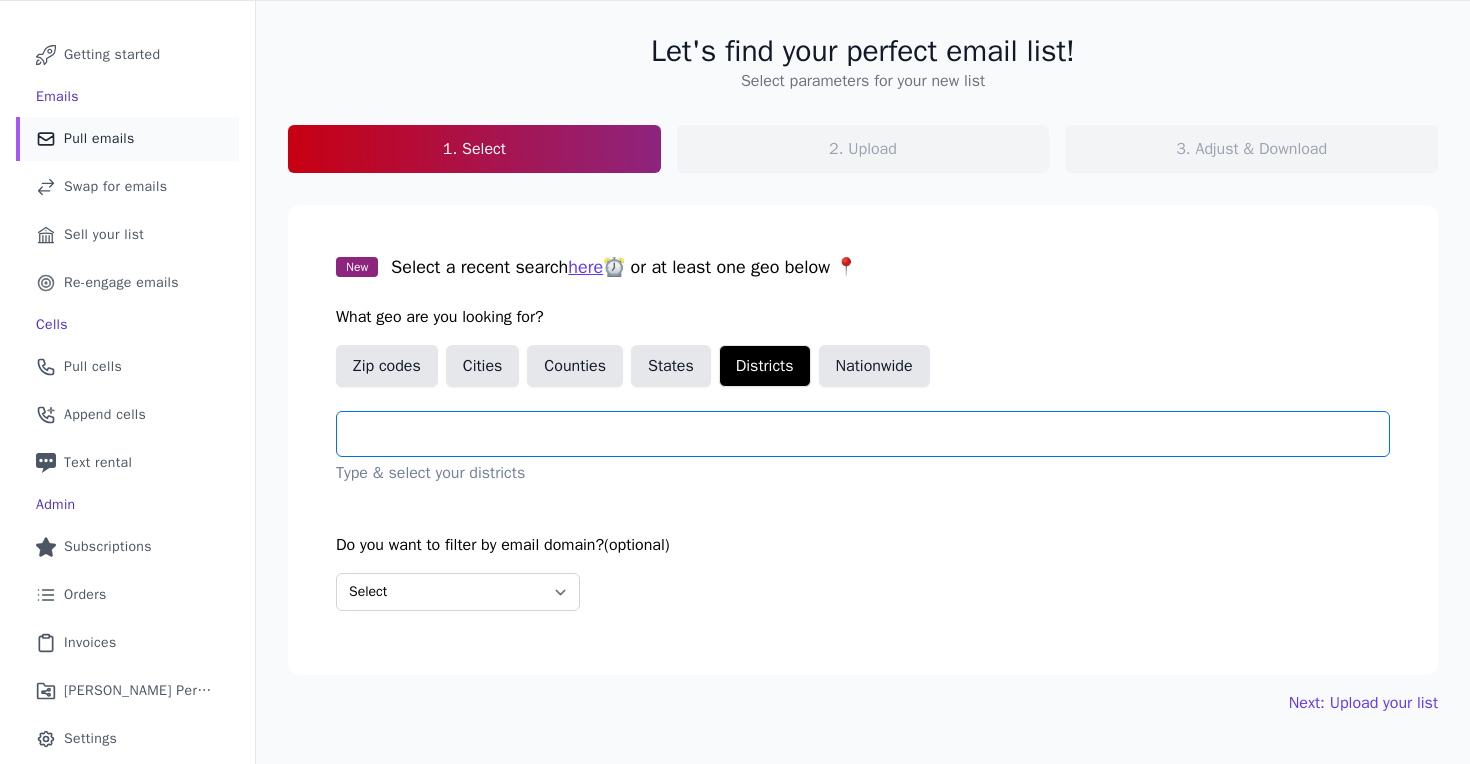 click at bounding box center [871, 434] 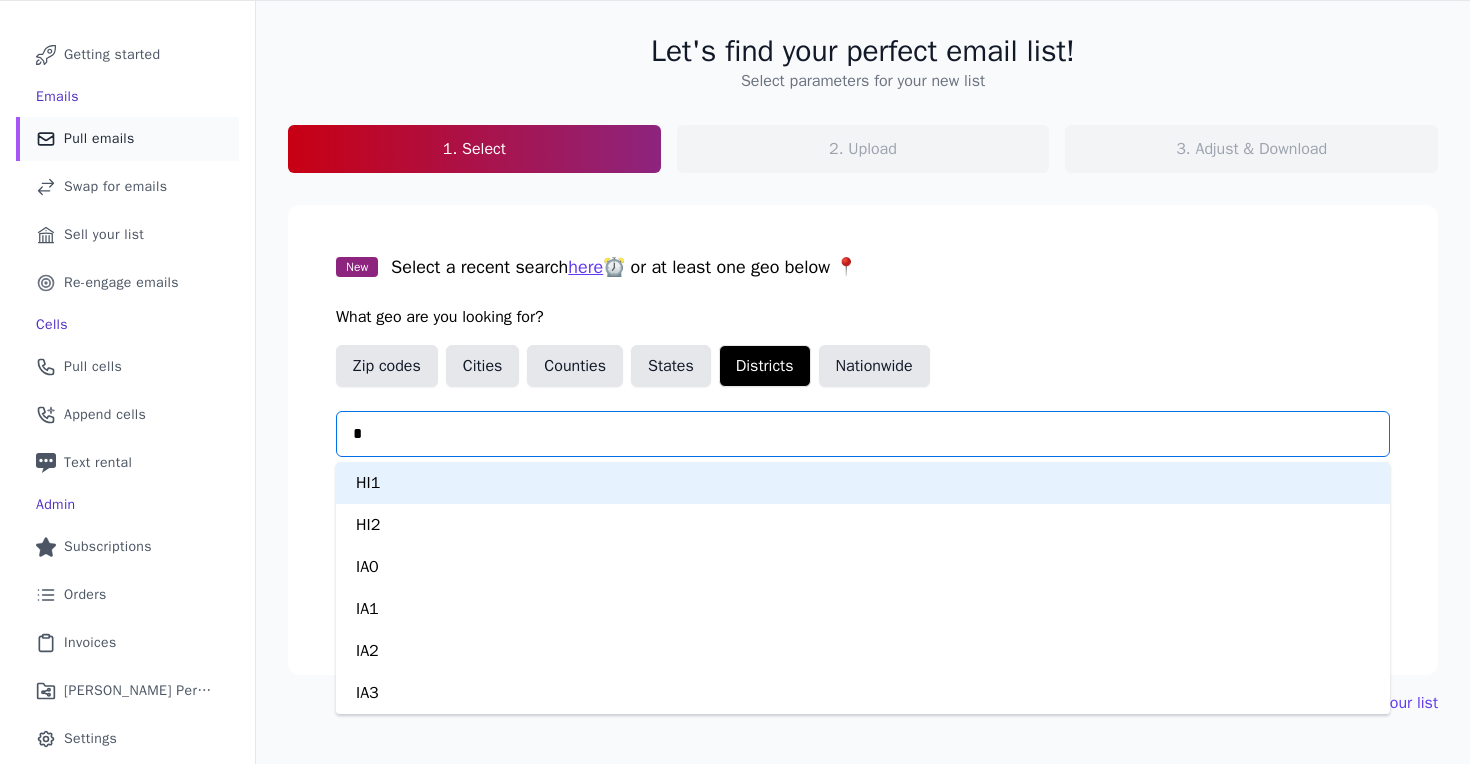 type on "**" 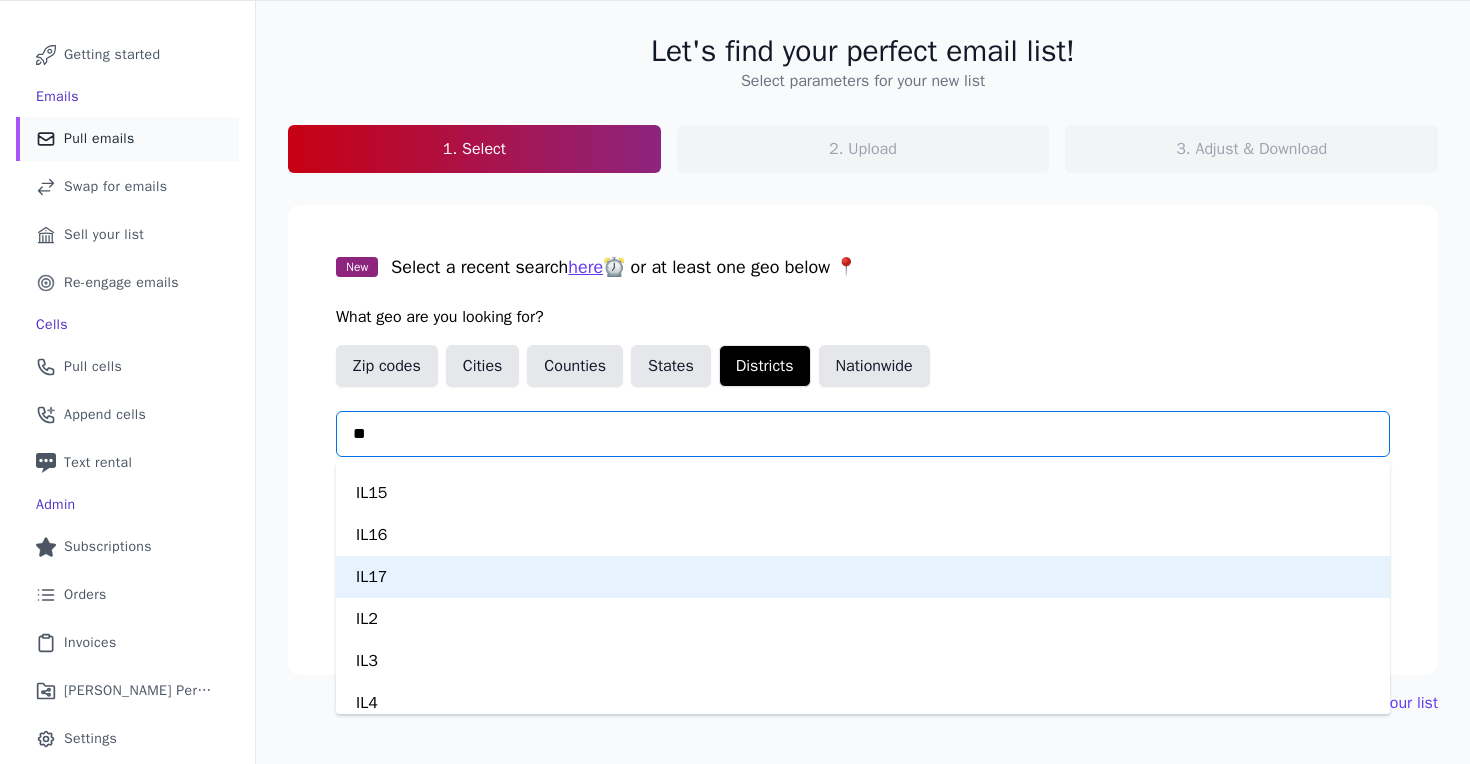 scroll, scrollTop: 273, scrollLeft: 0, axis: vertical 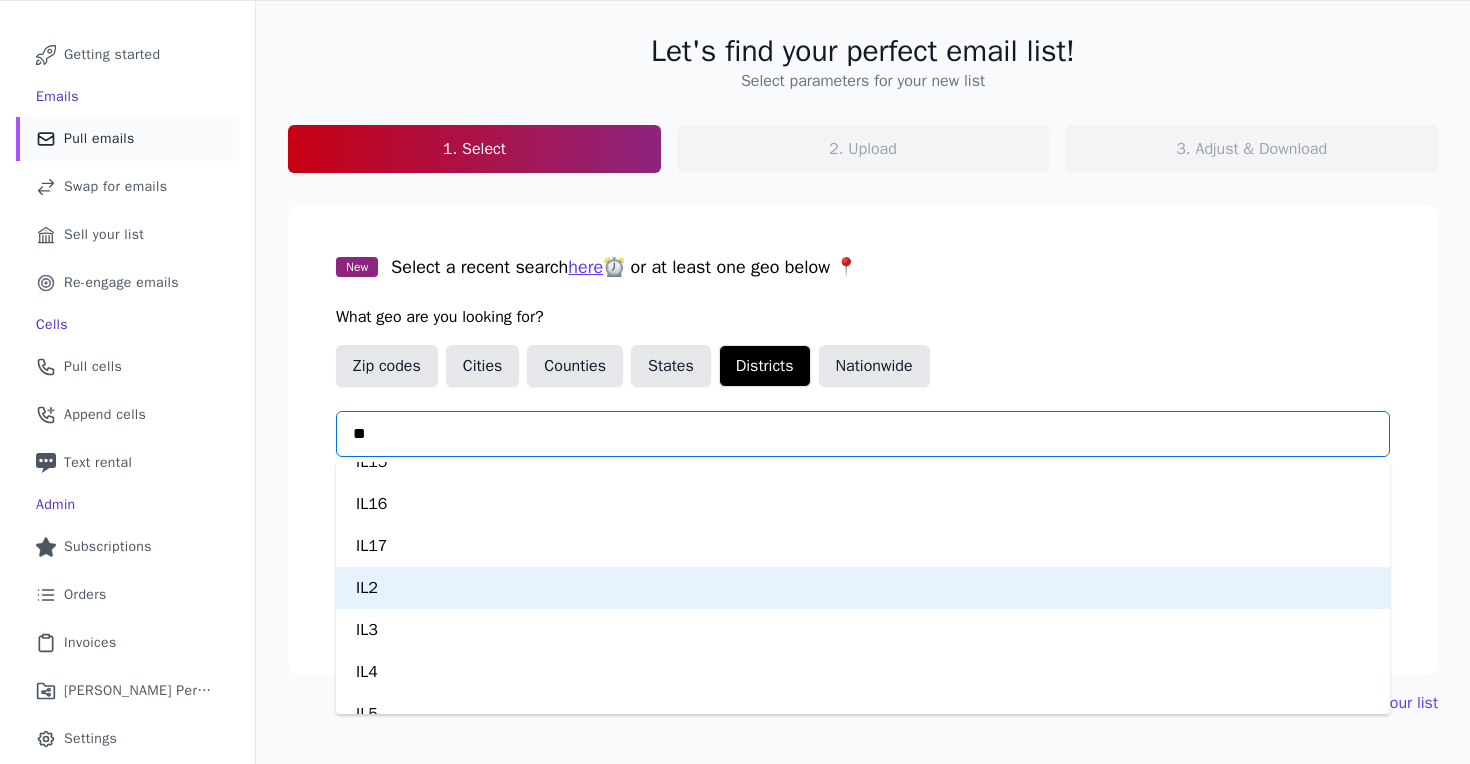 click on "IL2" at bounding box center (863, 588) 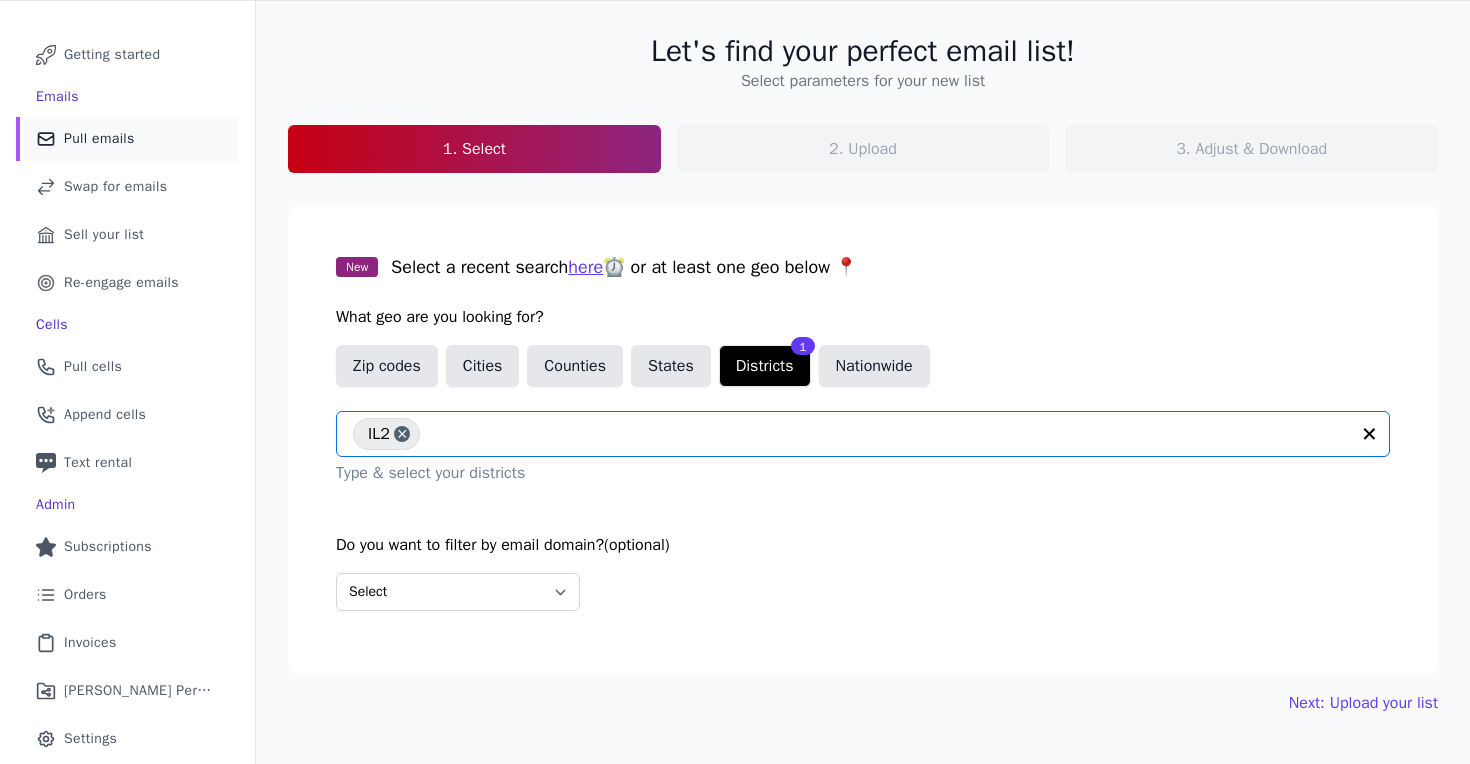 scroll, scrollTop: 141, scrollLeft: 0, axis: vertical 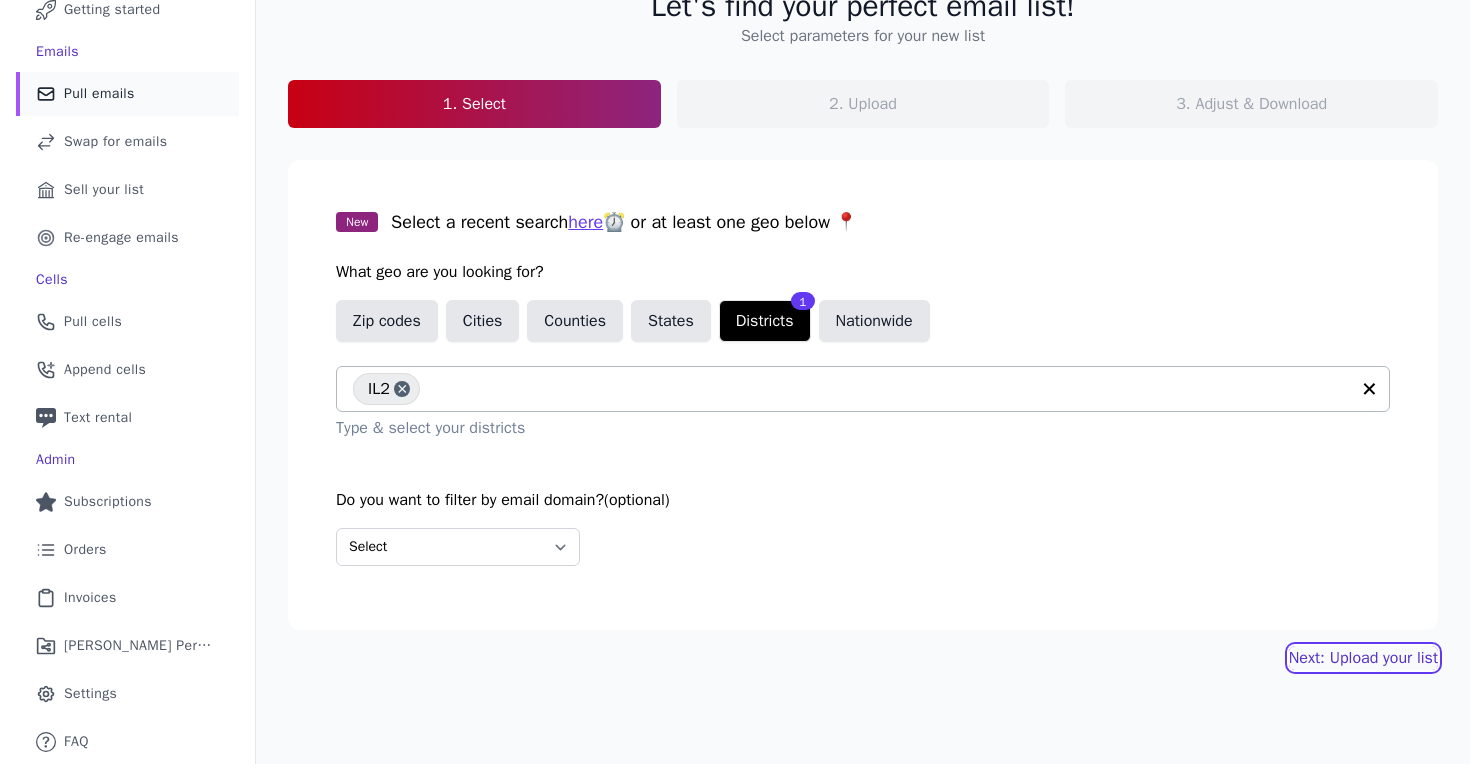 click on "Next: Upload your list" at bounding box center [1363, 658] 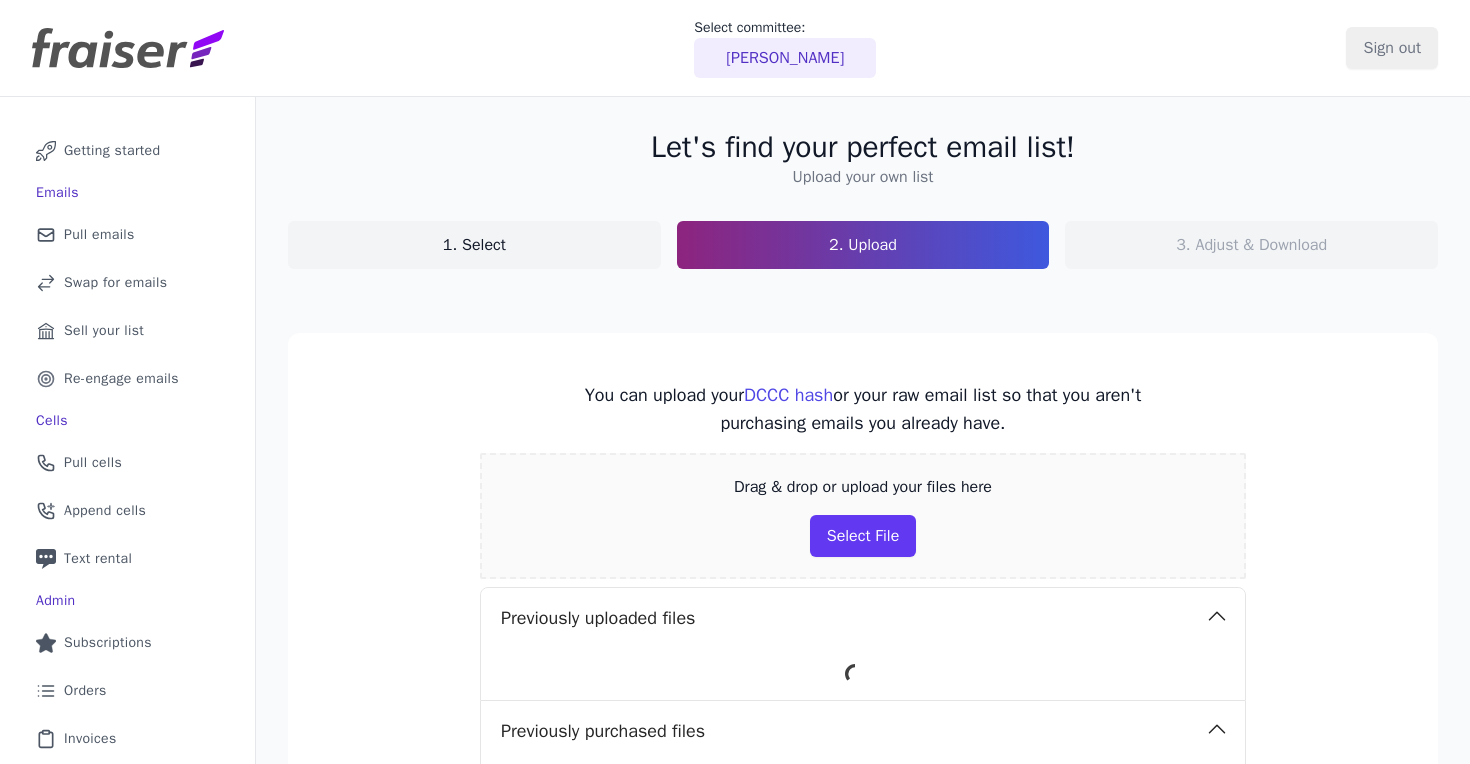scroll, scrollTop: 0, scrollLeft: 0, axis: both 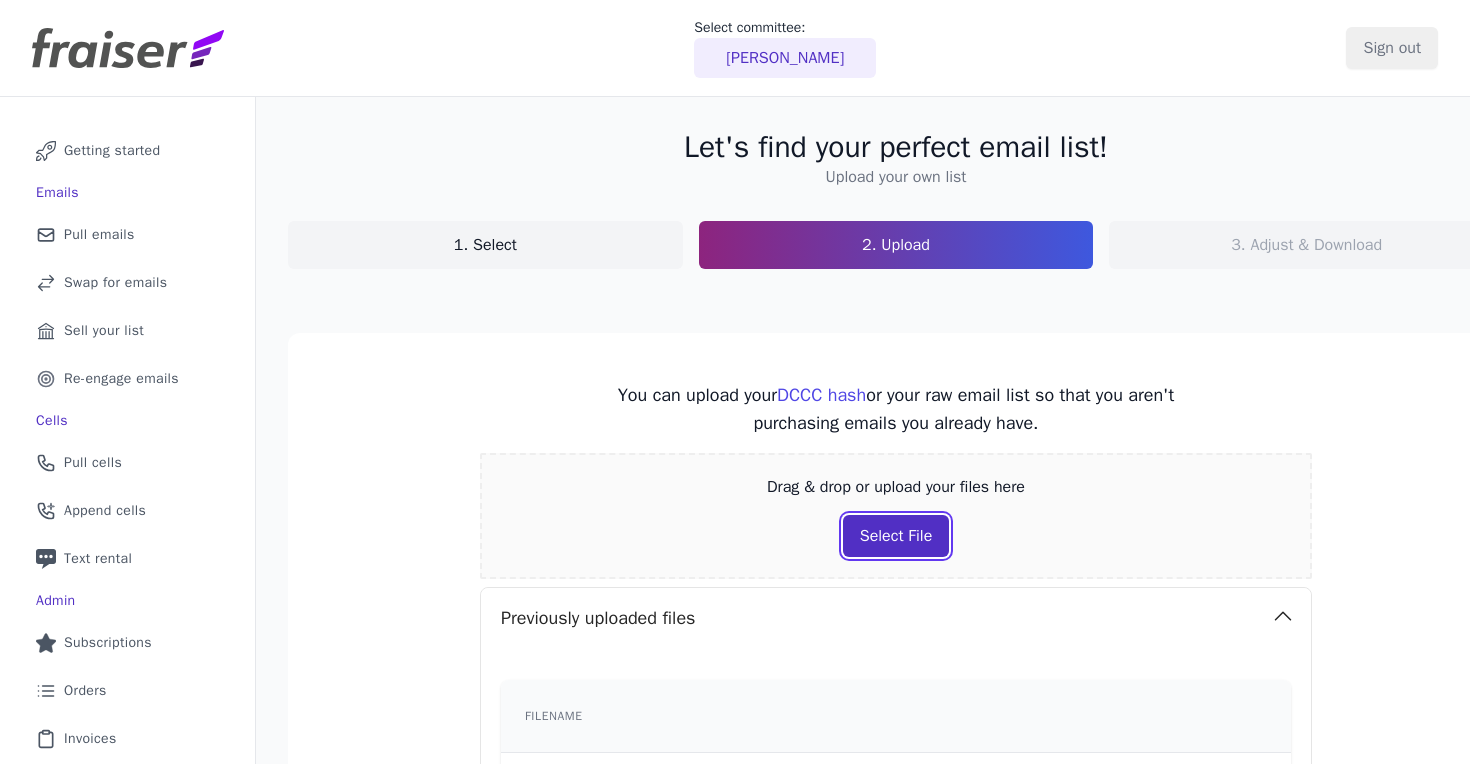 click on "Select File" at bounding box center (896, 536) 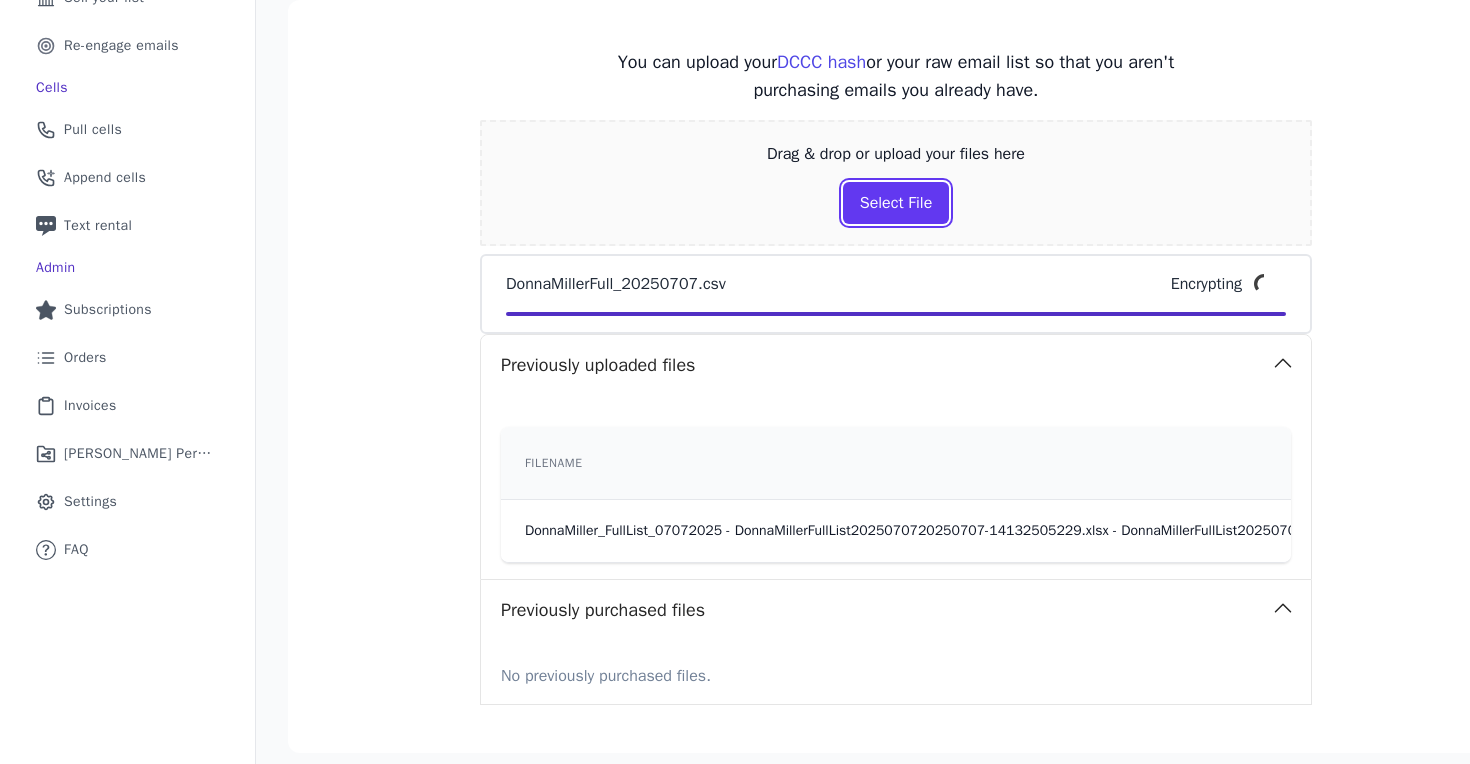 scroll, scrollTop: 425, scrollLeft: 0, axis: vertical 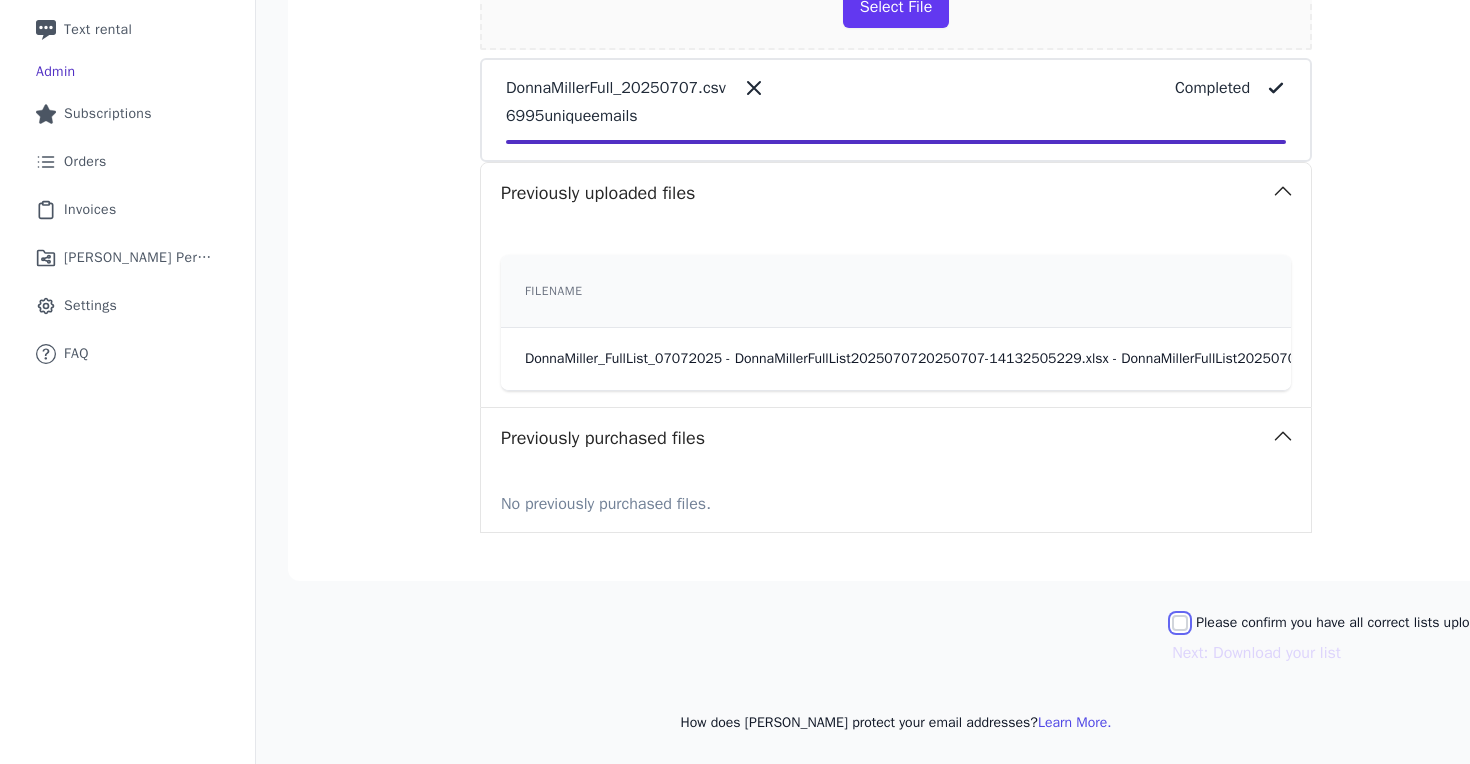 click on "Please confirm you have all correct lists uploaded." at bounding box center [1180, 623] 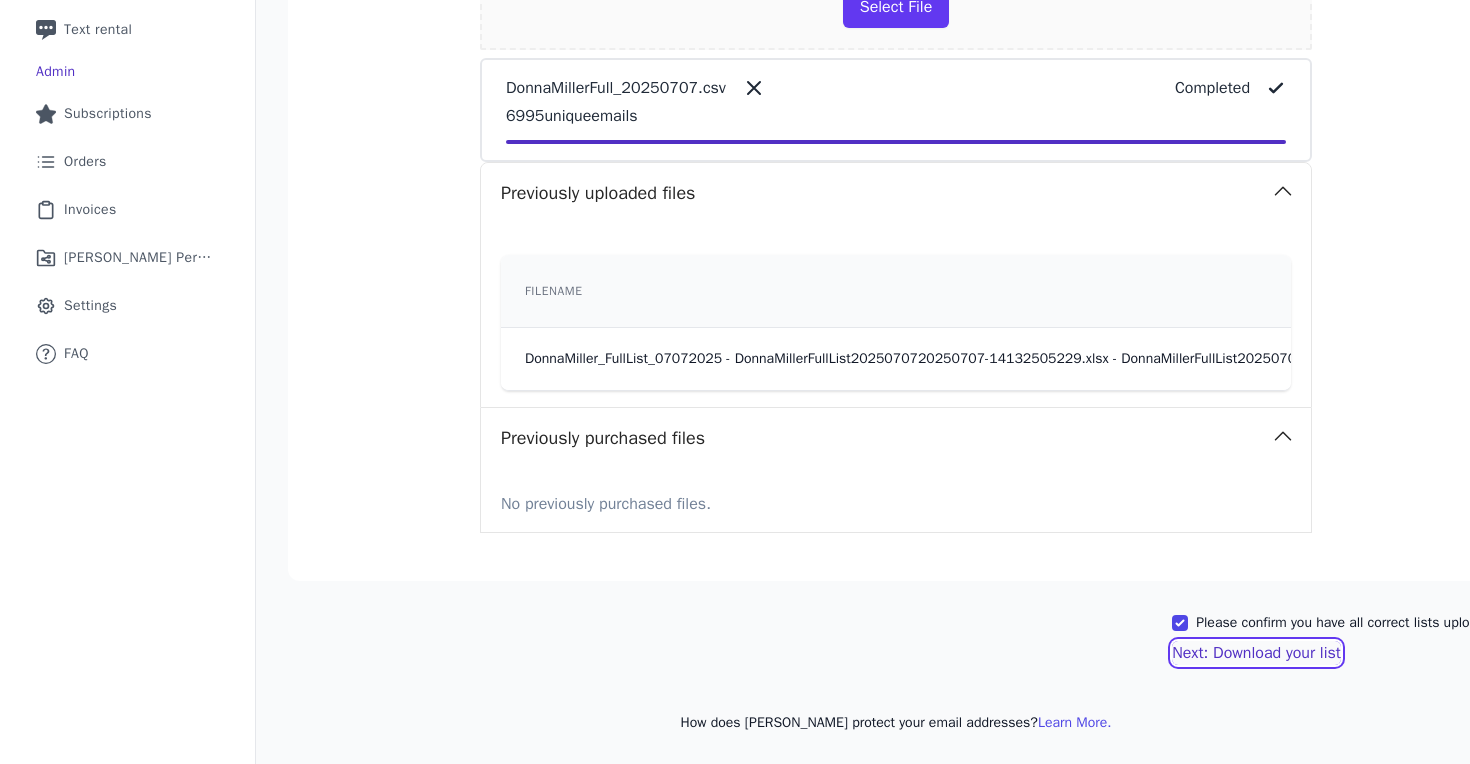 click on "Next: Download your list" at bounding box center (1256, 653) 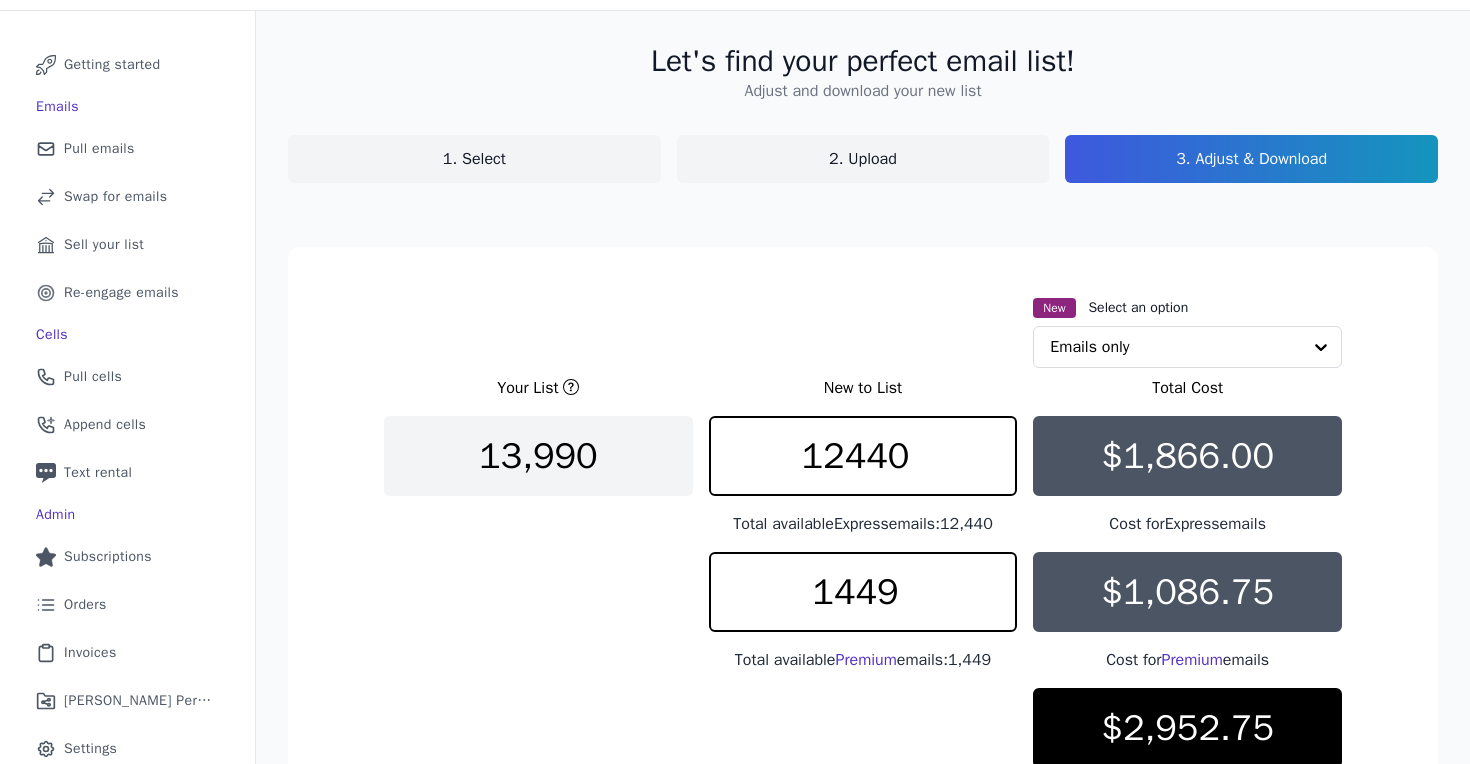 scroll, scrollTop: 241, scrollLeft: 0, axis: vertical 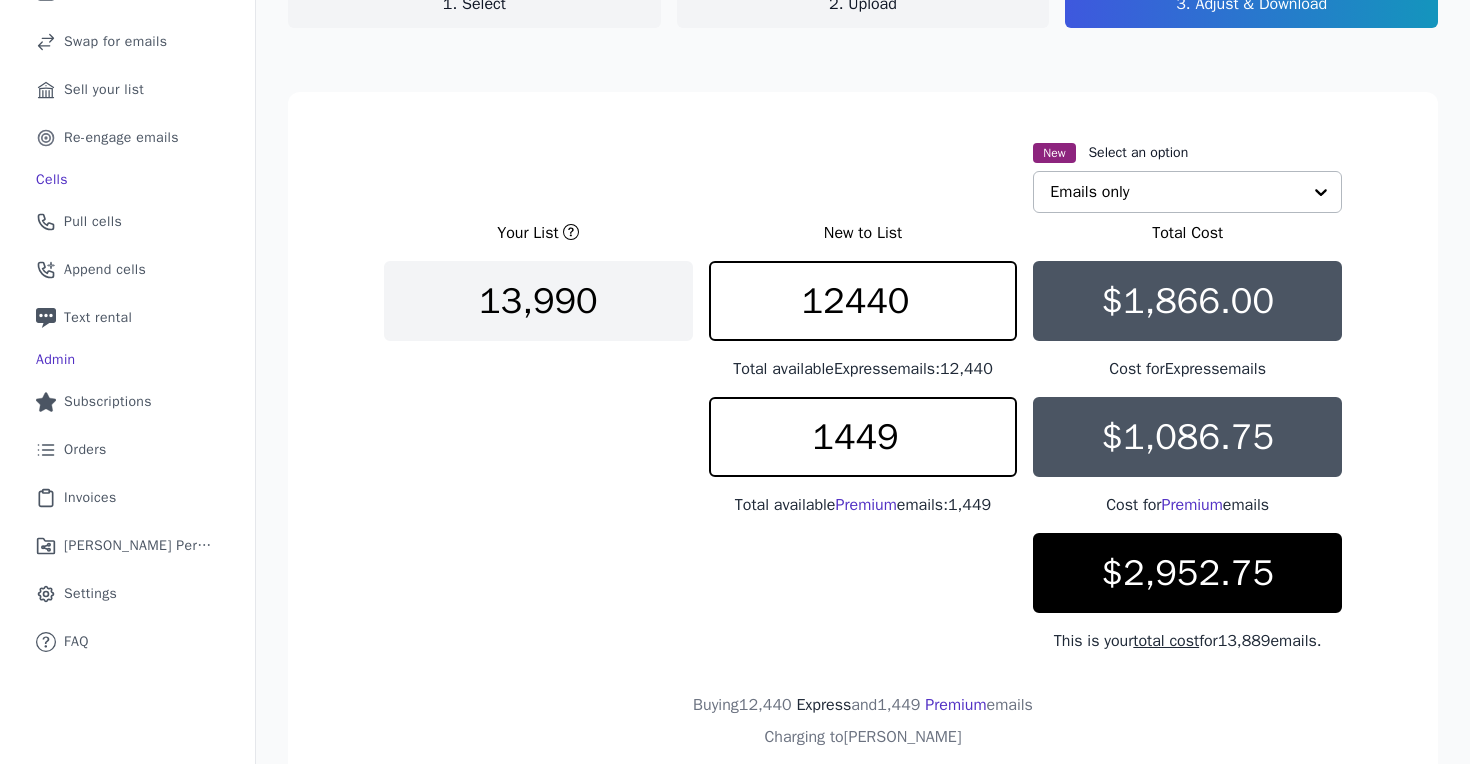 click 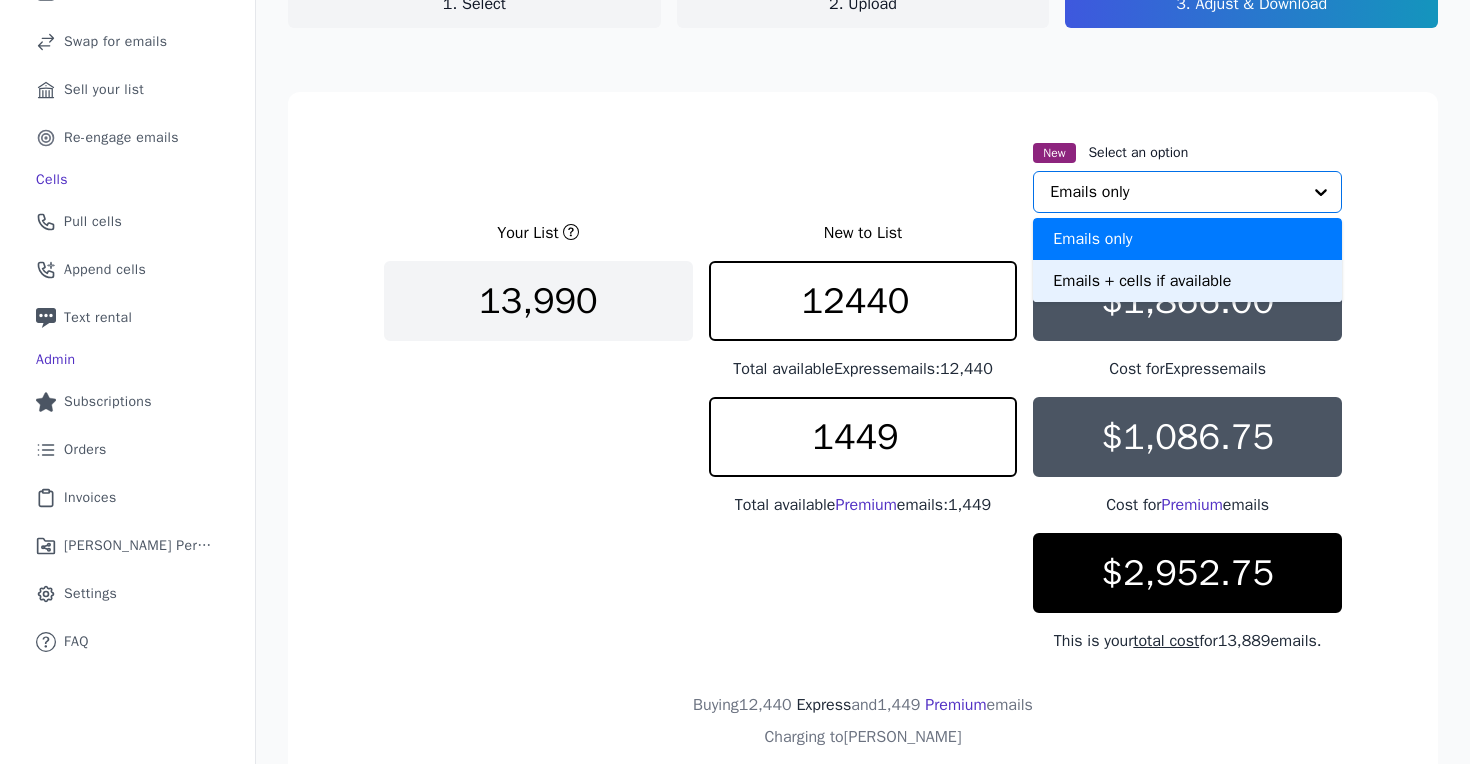 click on "Emails + cells if available" at bounding box center (1187, 281) 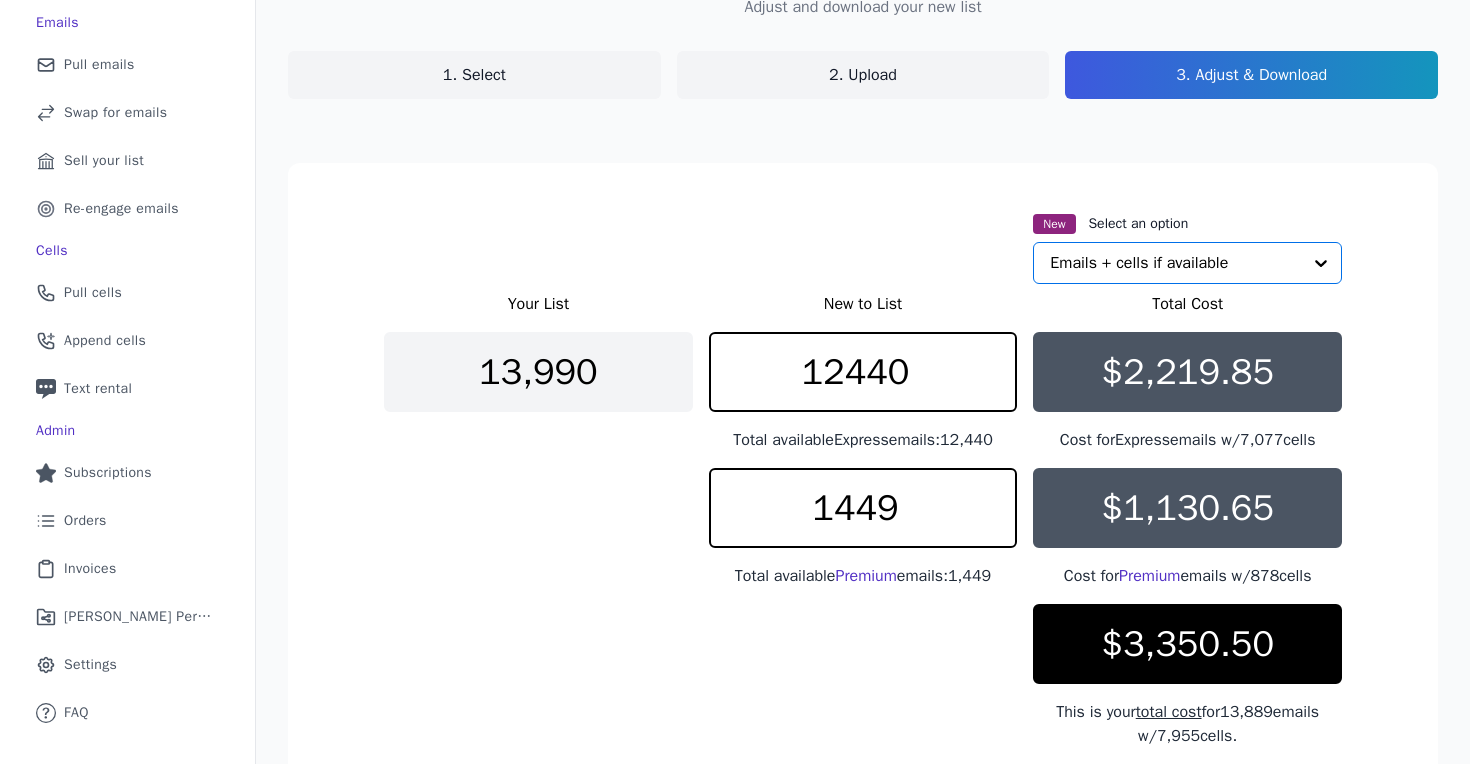 scroll, scrollTop: 266, scrollLeft: 0, axis: vertical 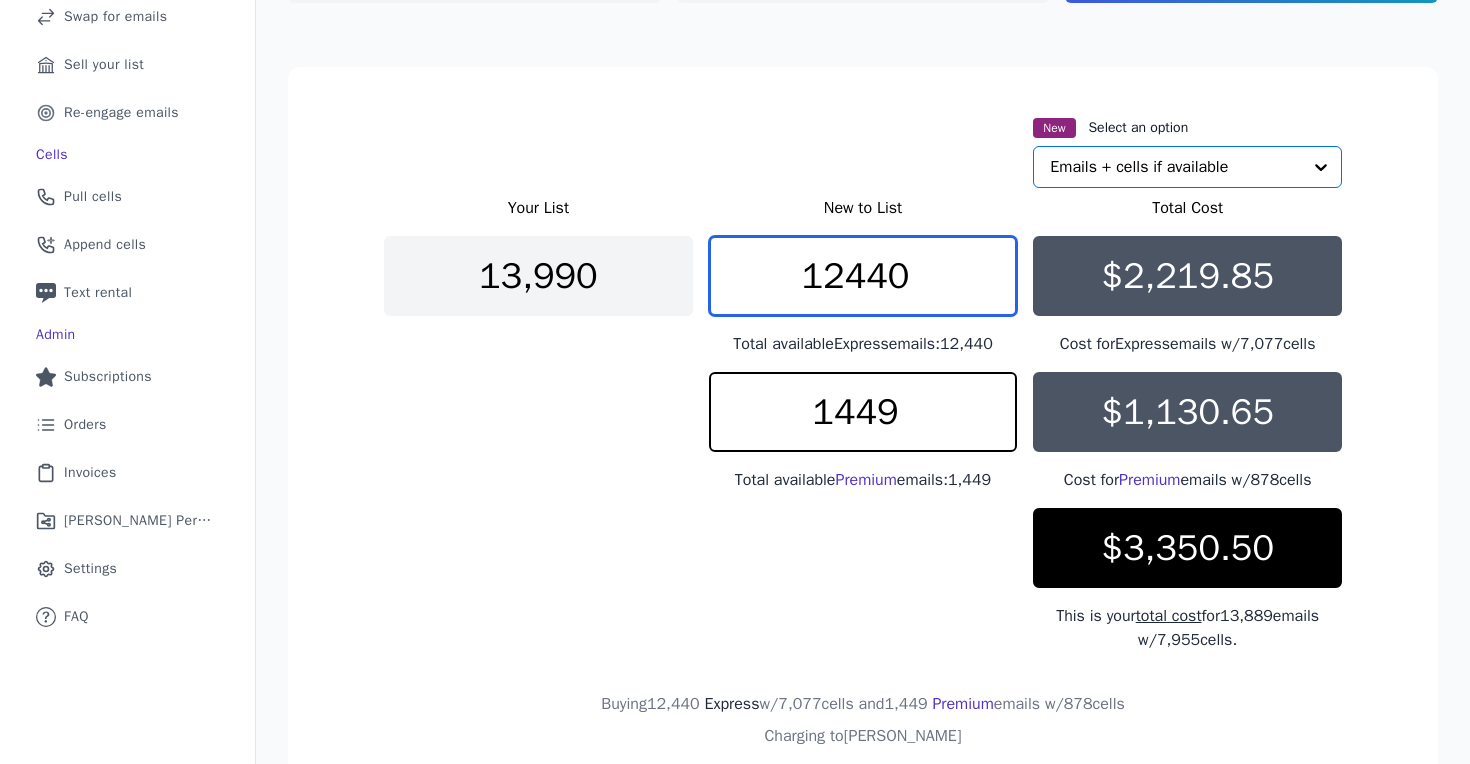 click on "12440" at bounding box center [863, 276] 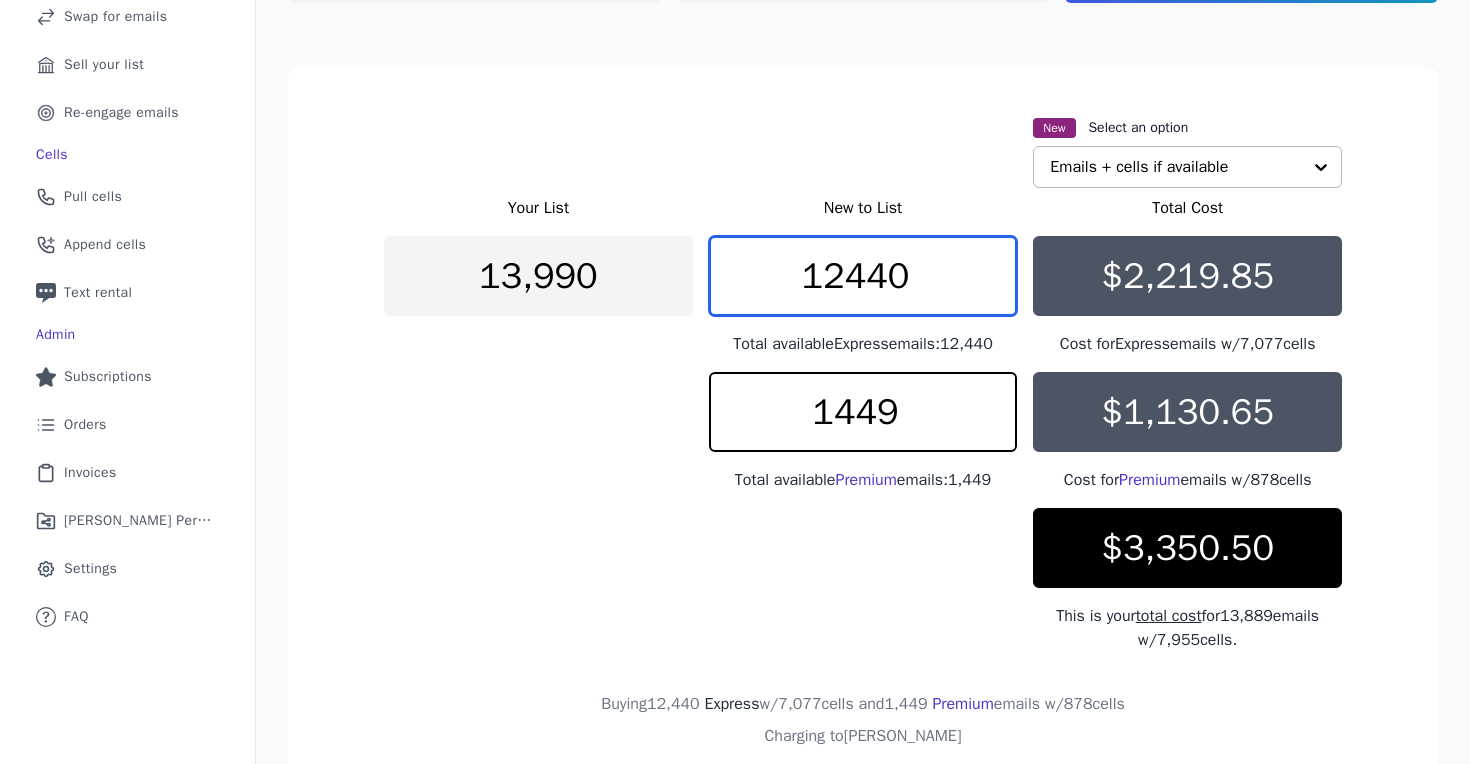 click on "12440" at bounding box center [863, 276] 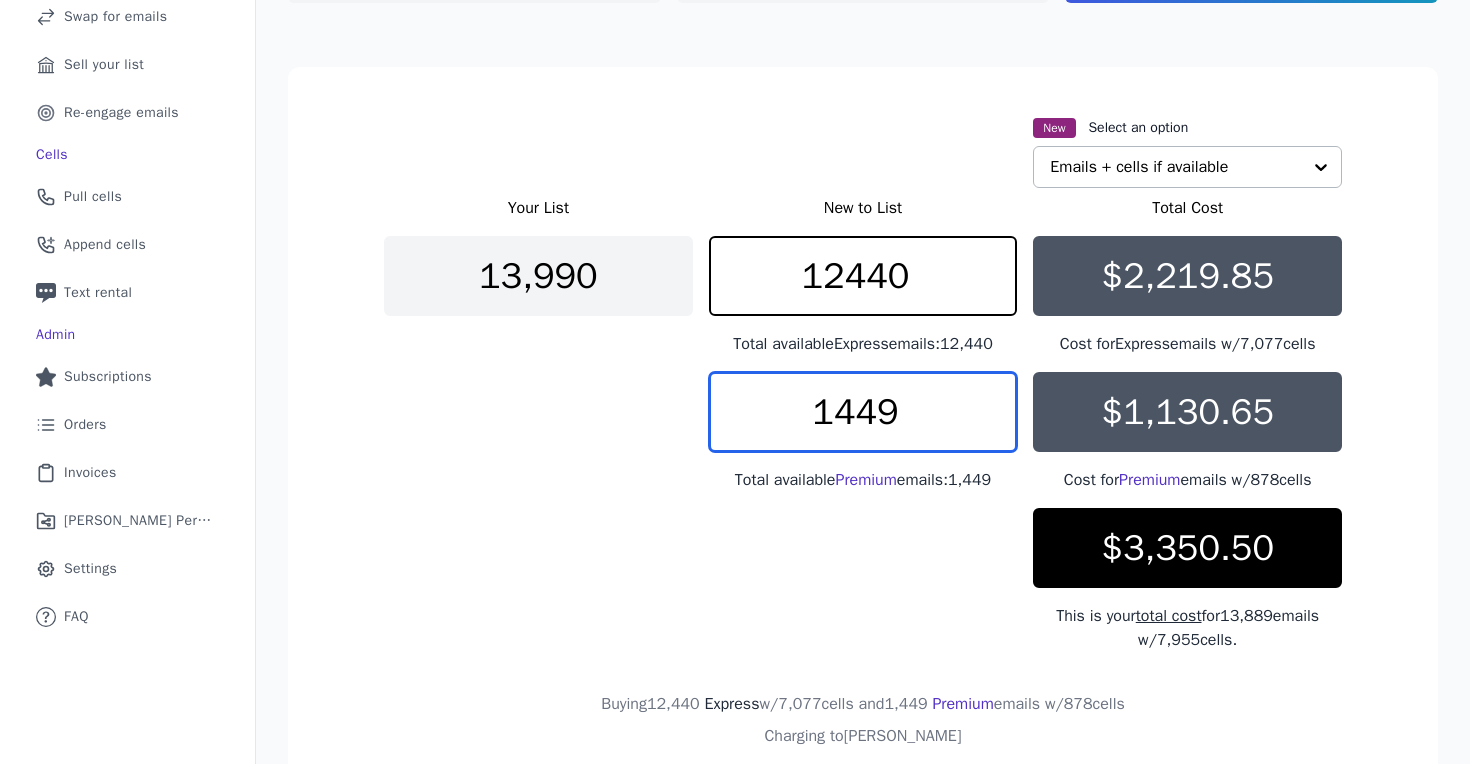 click on "1449" at bounding box center (863, 412) 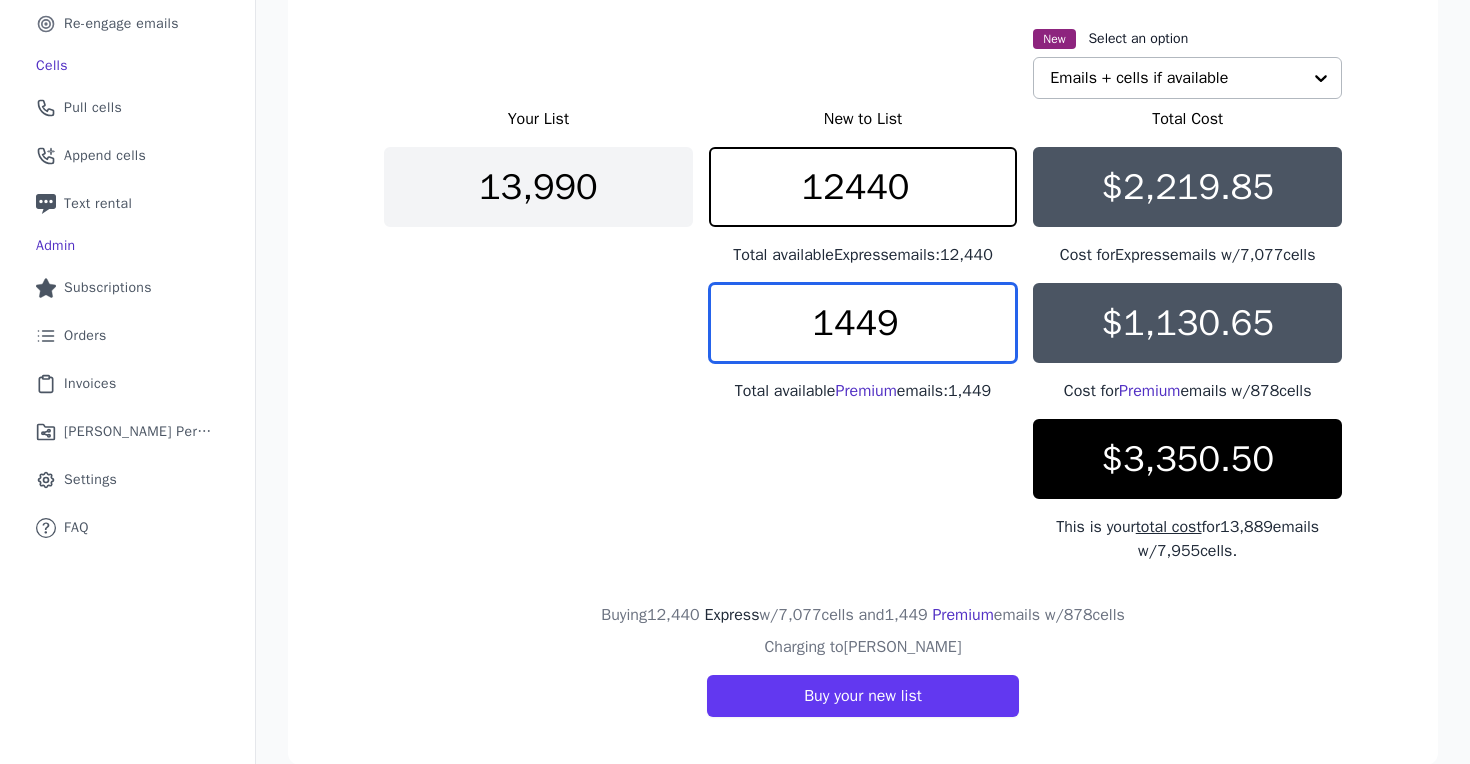 scroll, scrollTop: 388, scrollLeft: 0, axis: vertical 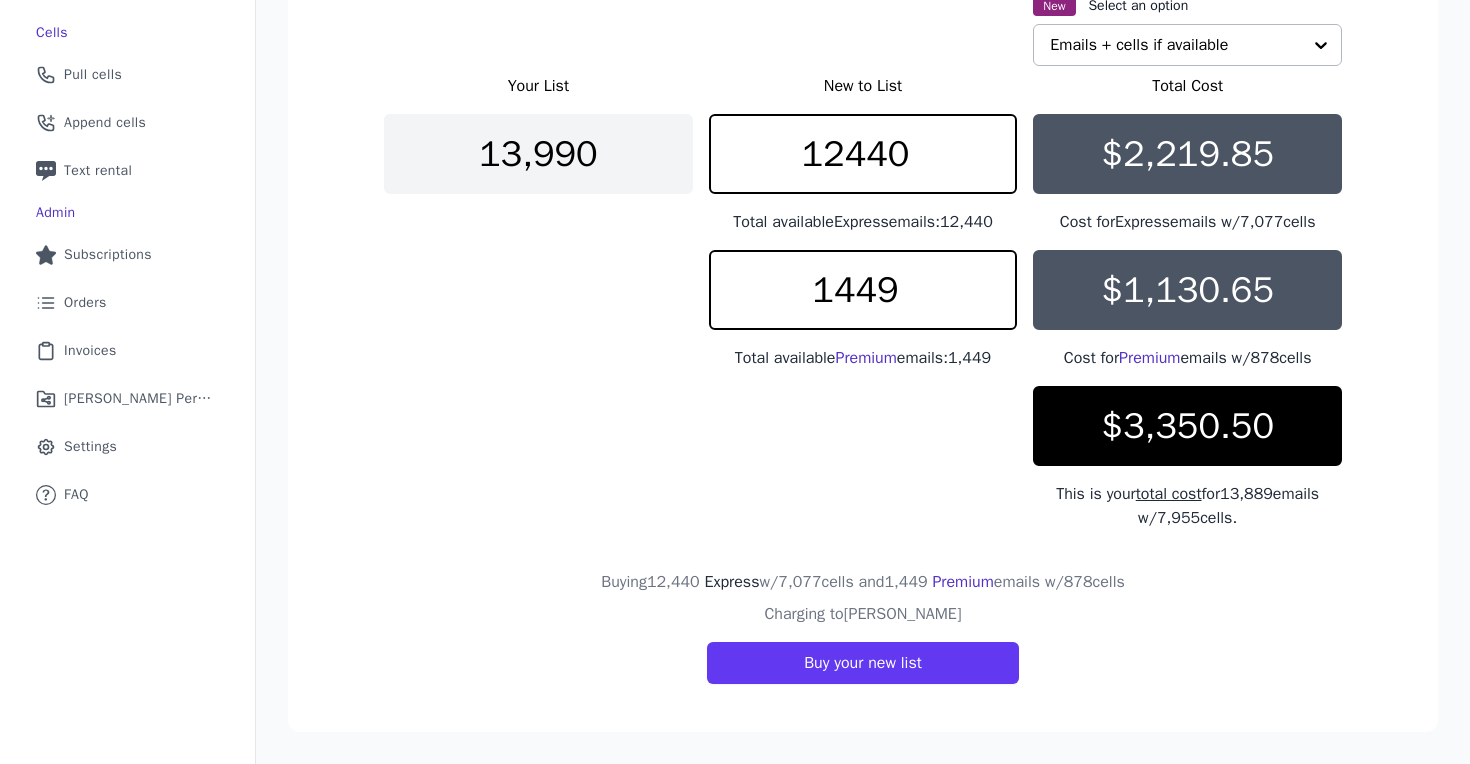 click on "$3,350.50" at bounding box center [1187, 426] 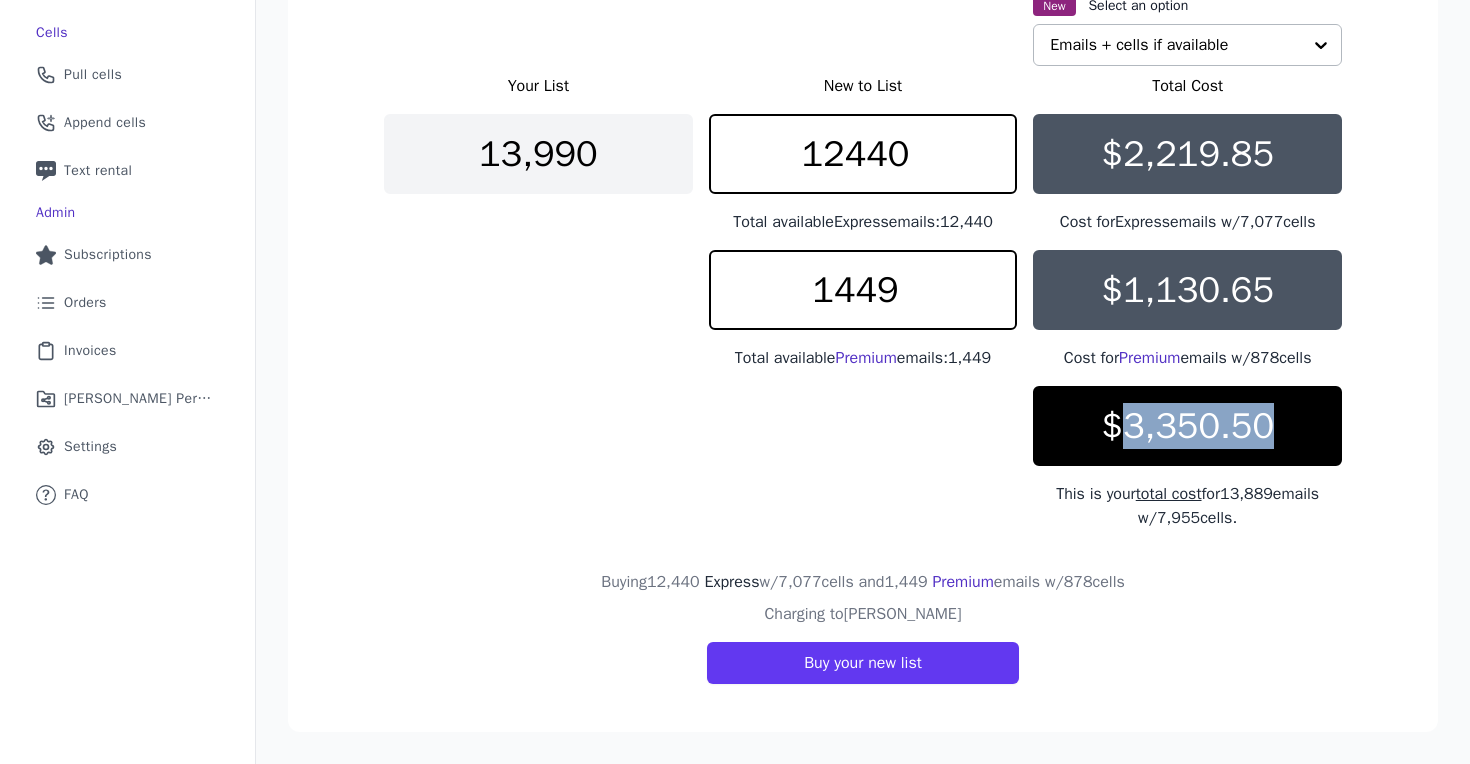 click on "$3,350.50" at bounding box center [1187, 426] 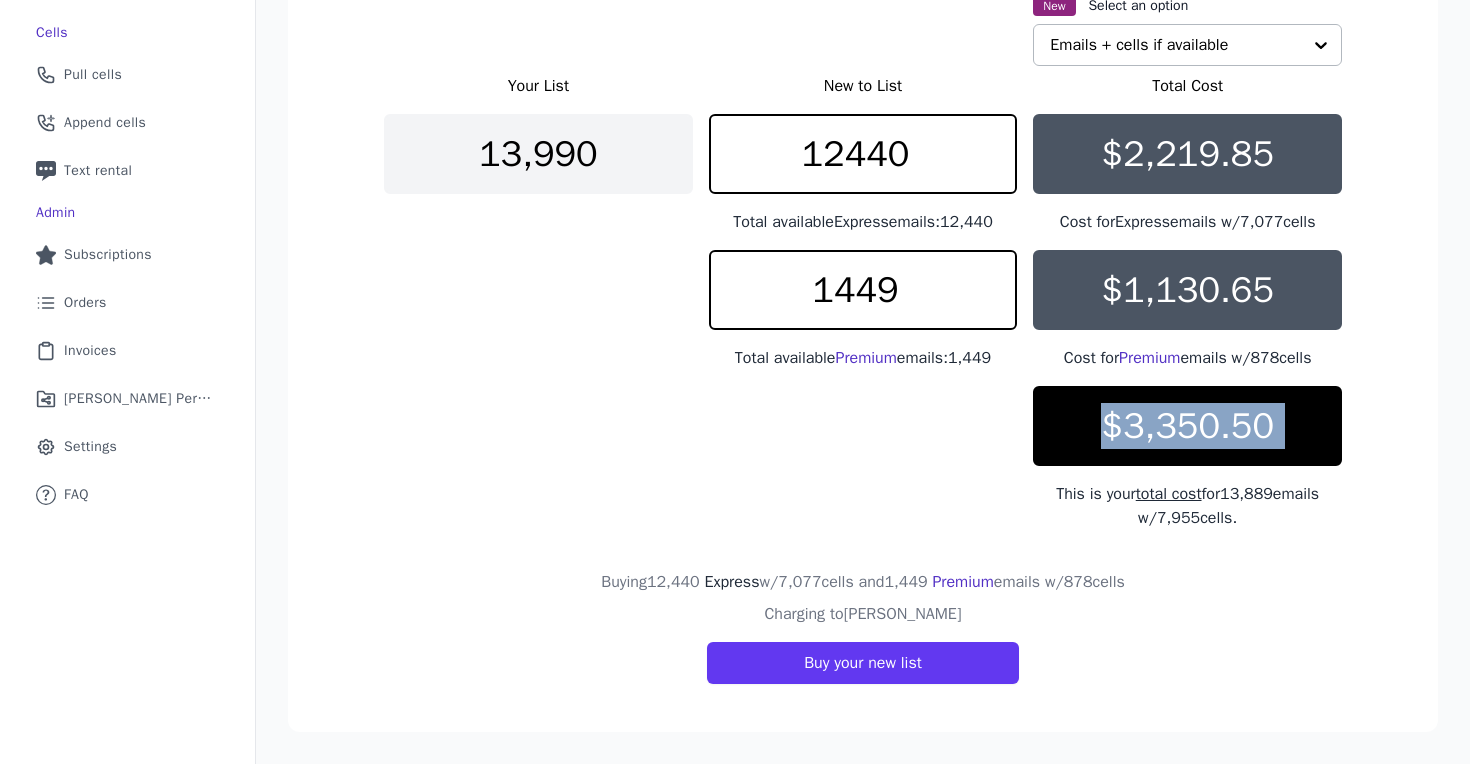 click on "$3,350.50" at bounding box center (1187, 426) 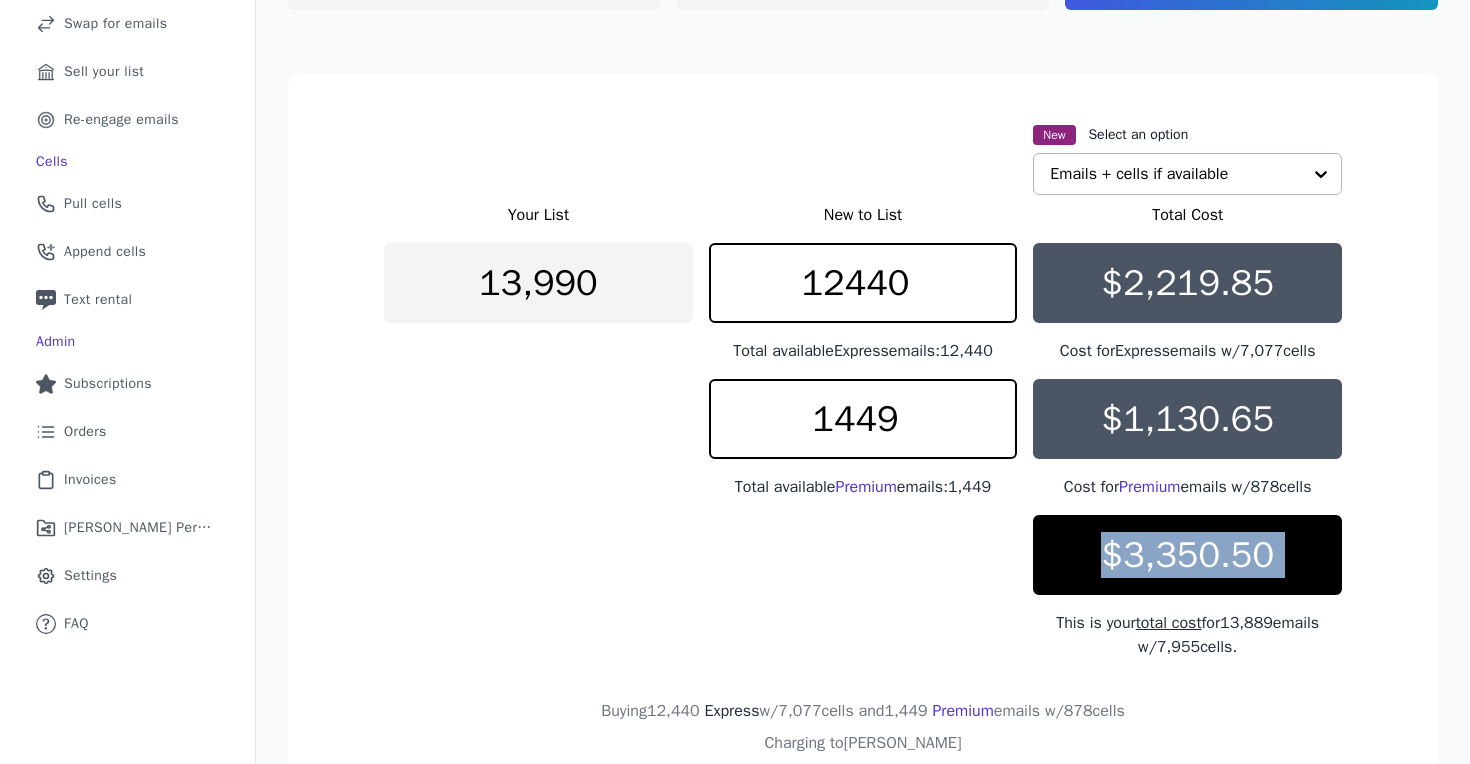 scroll, scrollTop: 309, scrollLeft: 0, axis: vertical 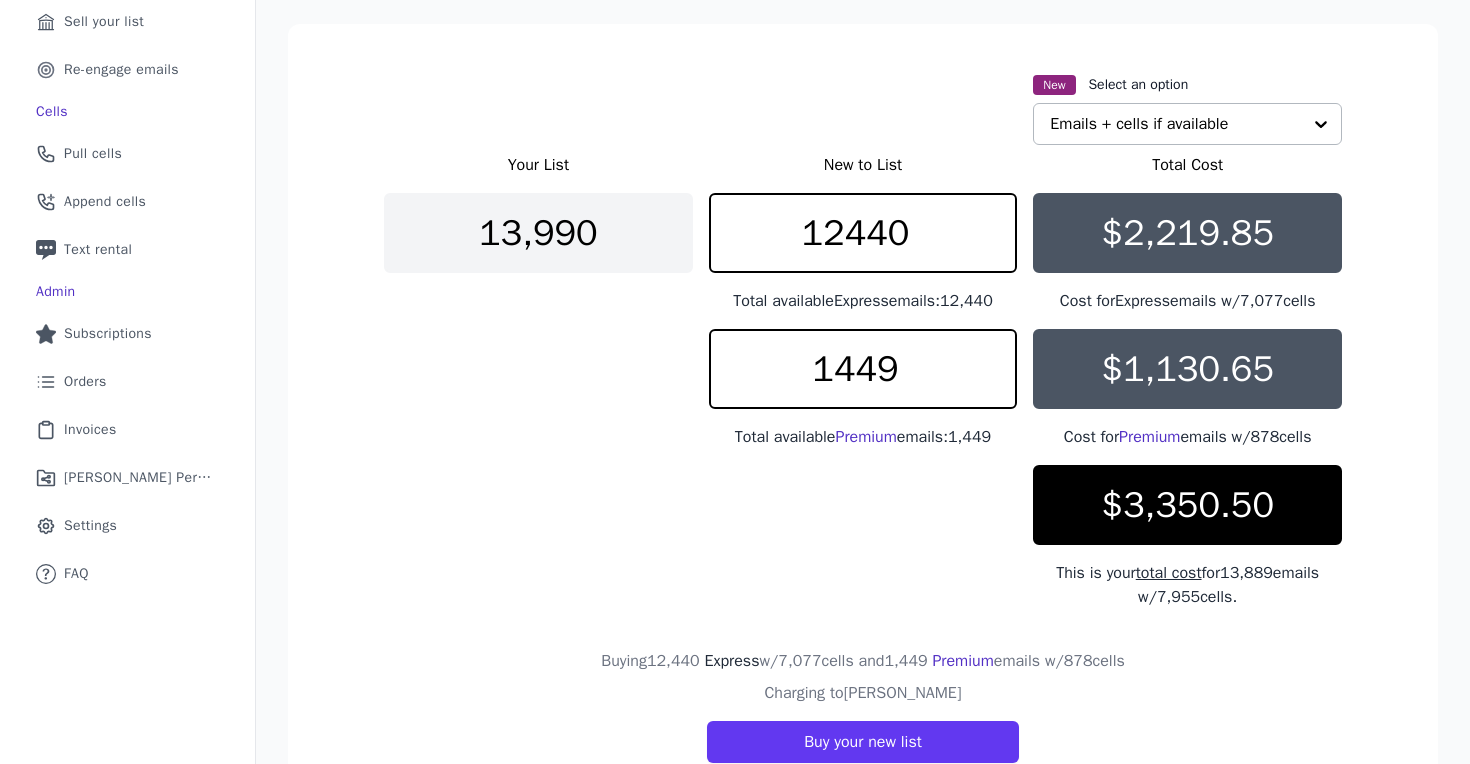 click on "Your List   New to List   Total Cost   13,990   12440   Total available  Express  emails:  12,440   $2,219.85   Cost for  Express  emails w/  7,077  cells   1449   Total available  Premium
emails:  1,449   $1,130.65   Cost for  Premium  emails w/  878
cells     $3,350.50   This is your  total cost  for  13,889
emails w/  7,955  cells." at bounding box center [863, 381] 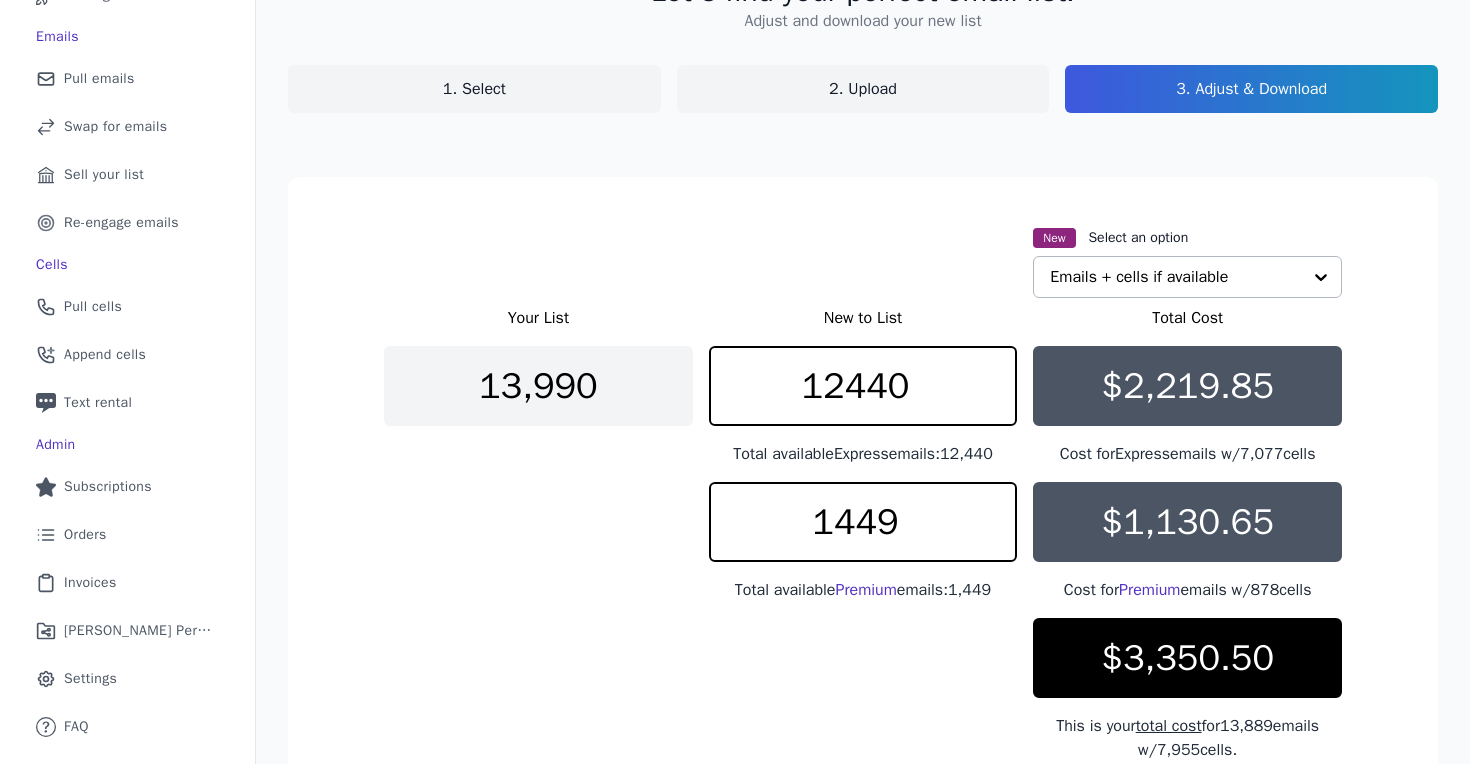 scroll, scrollTop: 0, scrollLeft: 0, axis: both 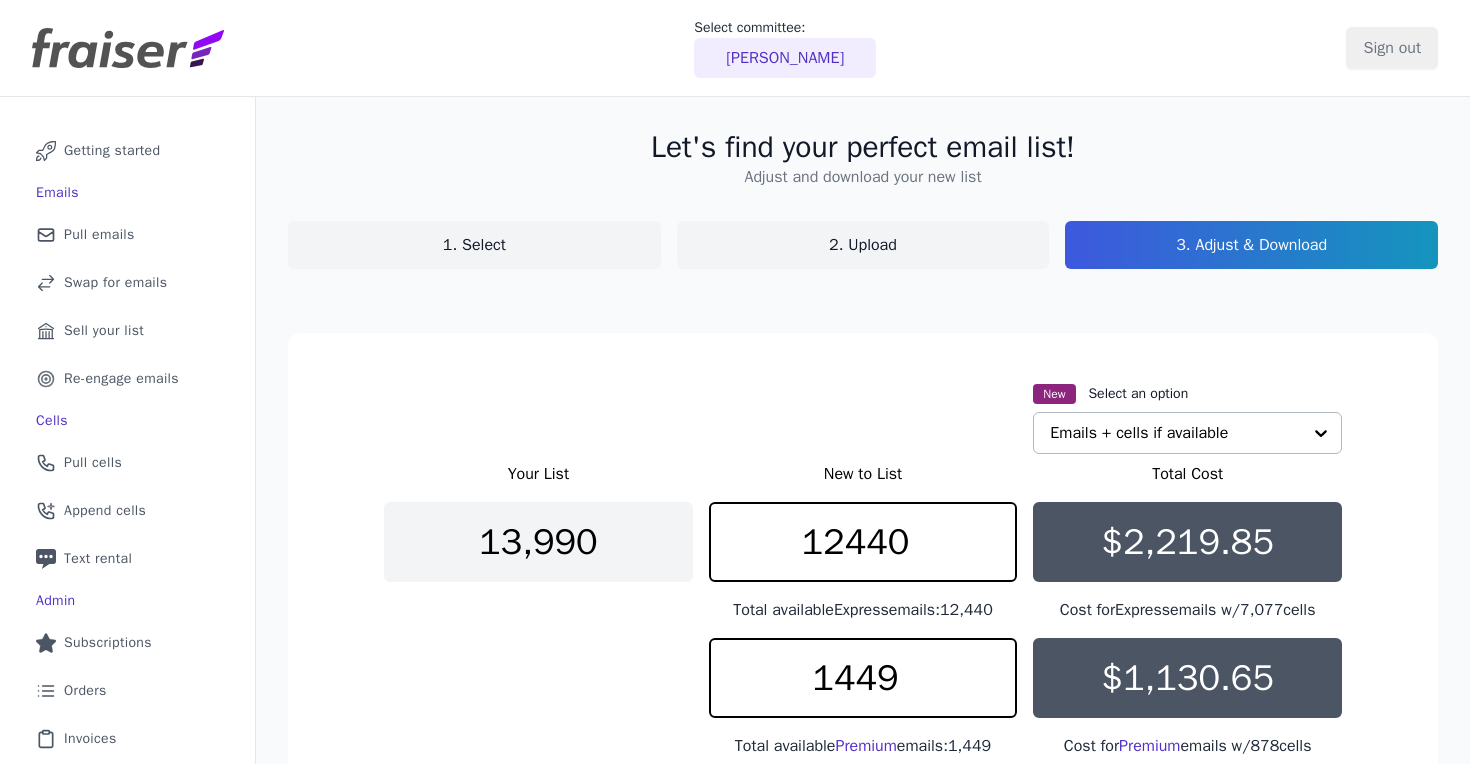 click on "1. Select" at bounding box center [474, 245] 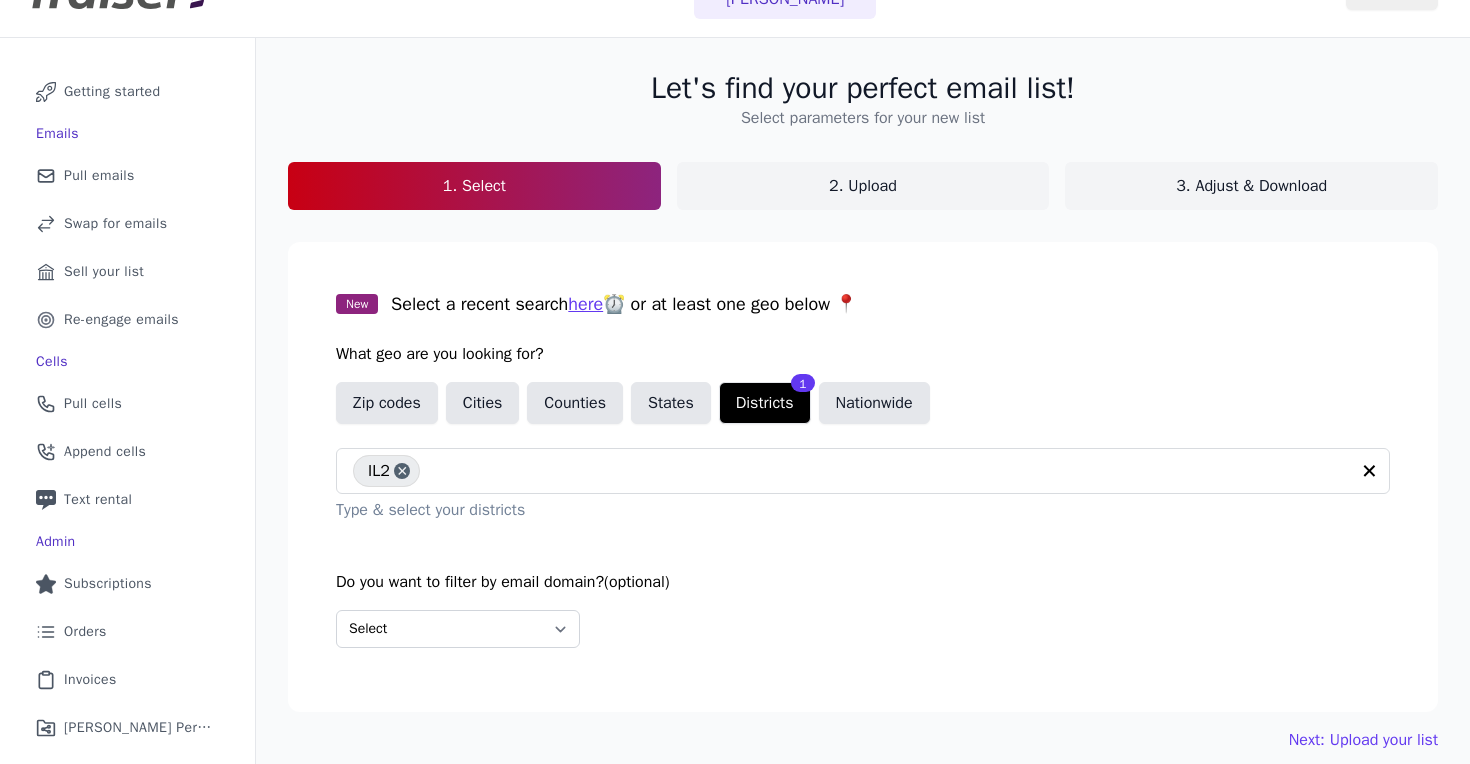 scroll, scrollTop: 141, scrollLeft: 0, axis: vertical 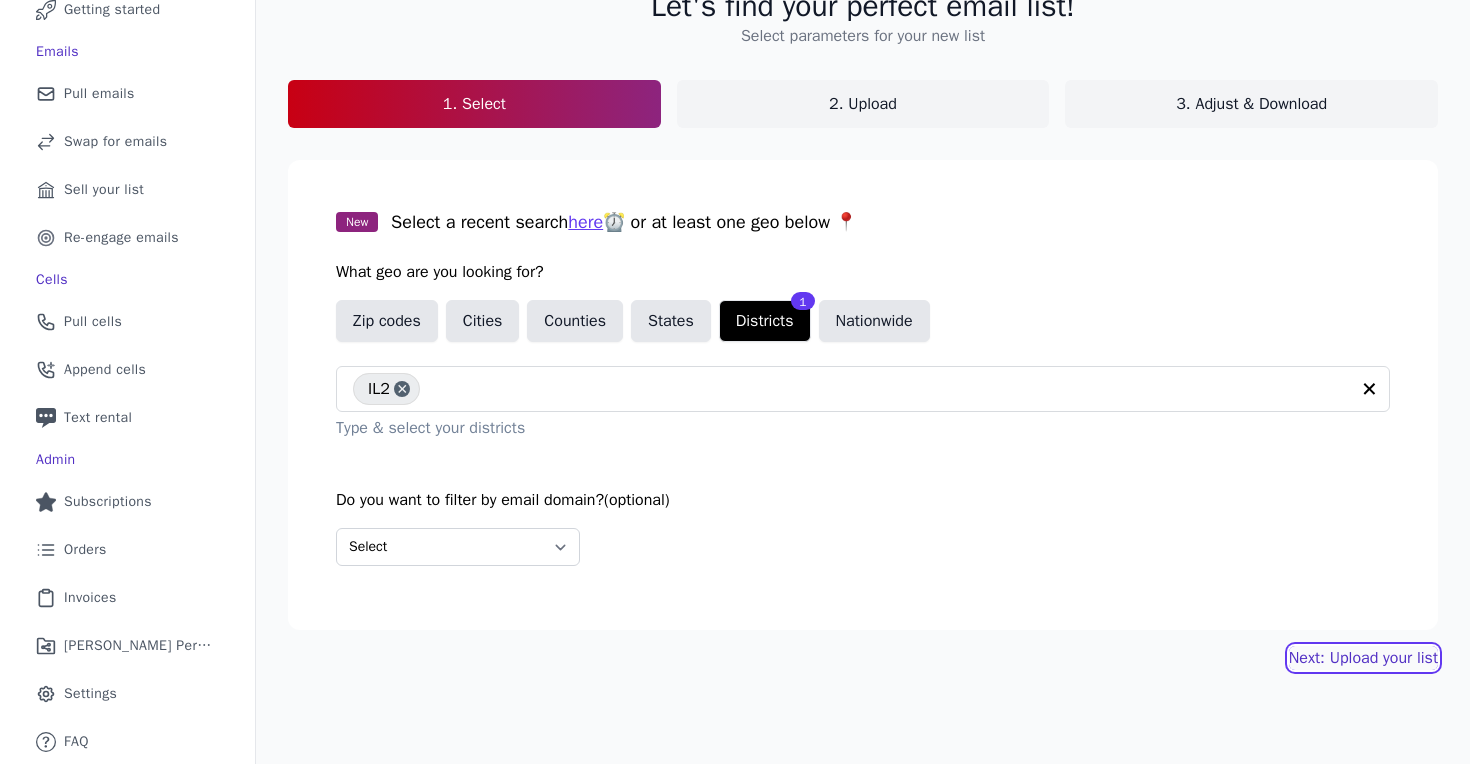 click on "Next: Upload your list" at bounding box center [1363, 658] 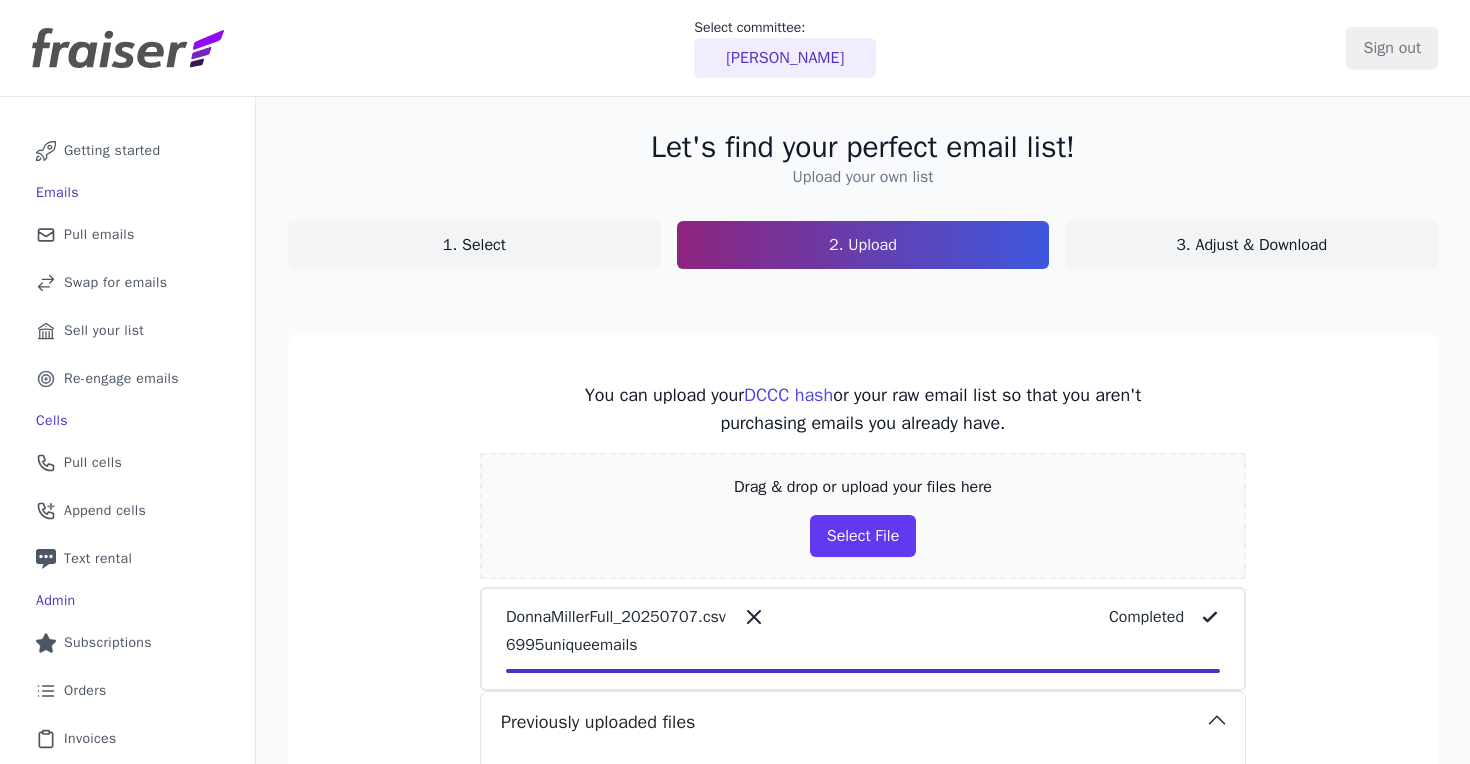 scroll, scrollTop: 0, scrollLeft: 0, axis: both 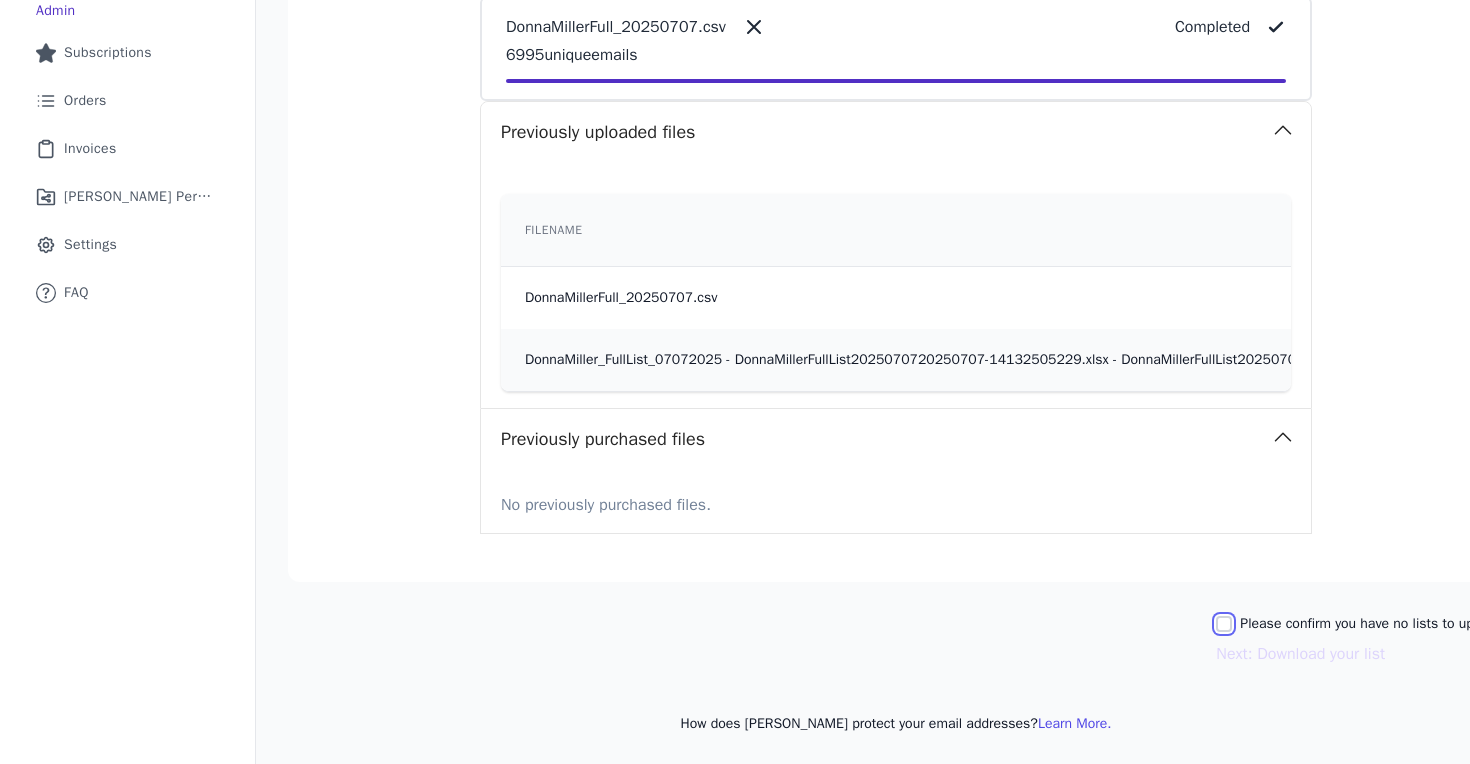 click on "Please confirm you have no lists to upload." at bounding box center (1224, 624) 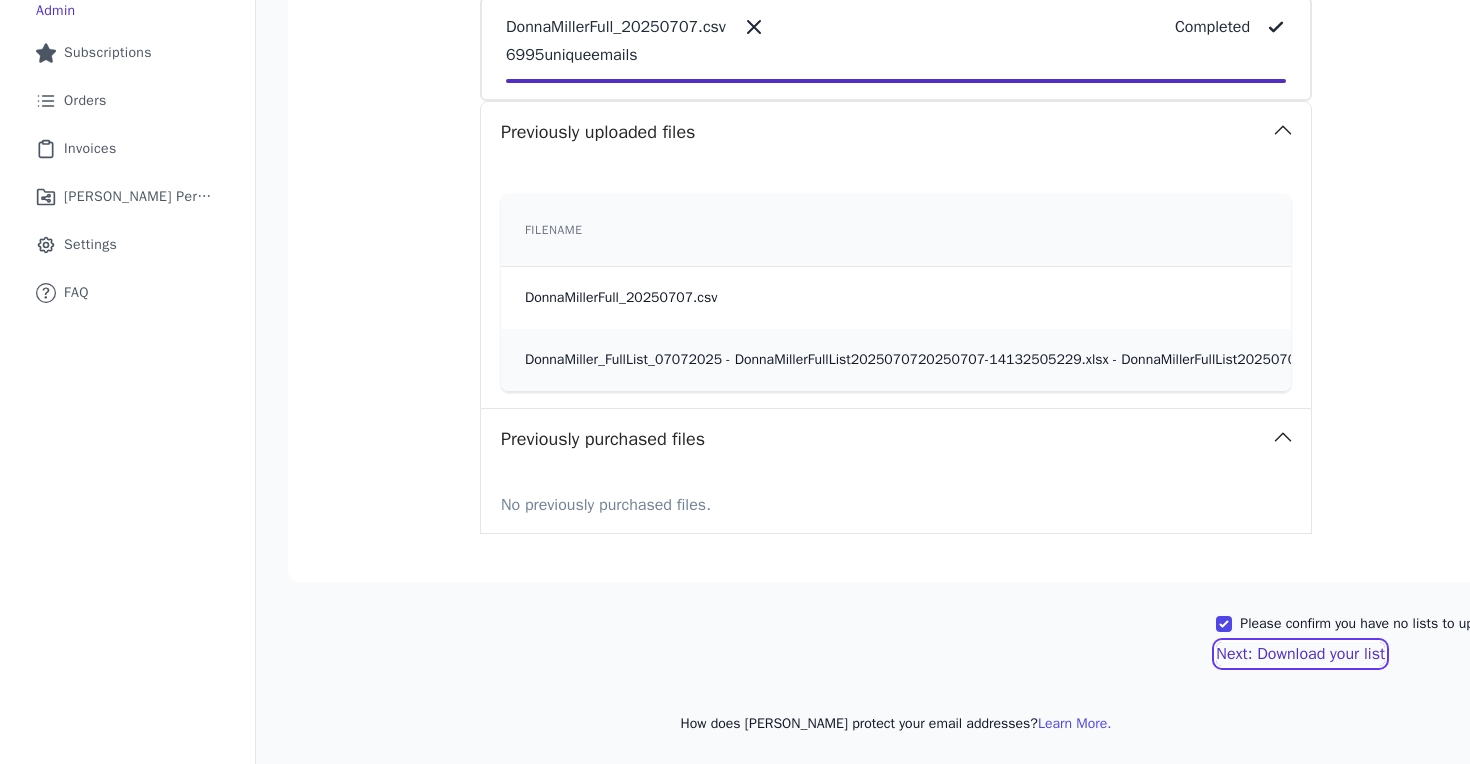 click on "Next: Download your list" at bounding box center (1300, 654) 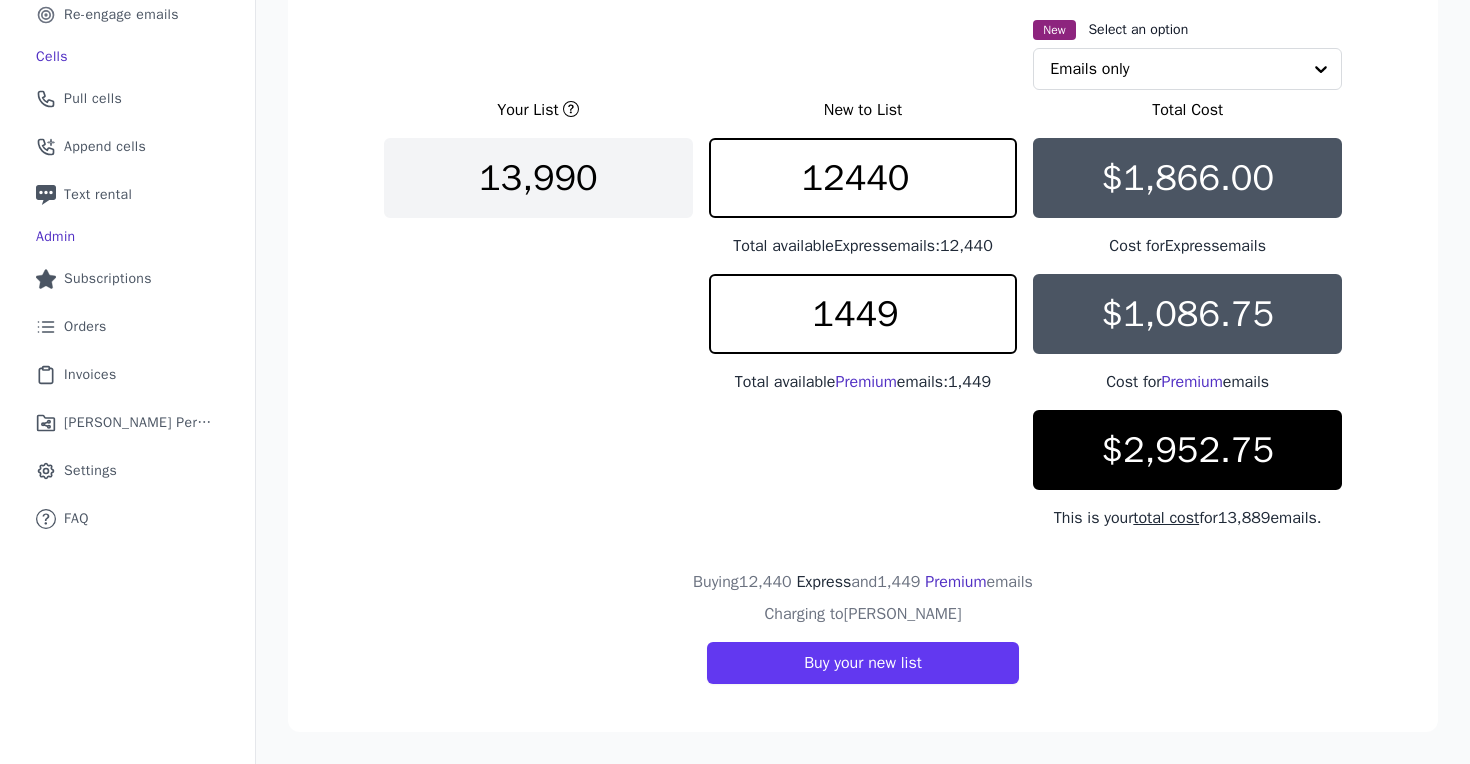 scroll, scrollTop: 245, scrollLeft: 0, axis: vertical 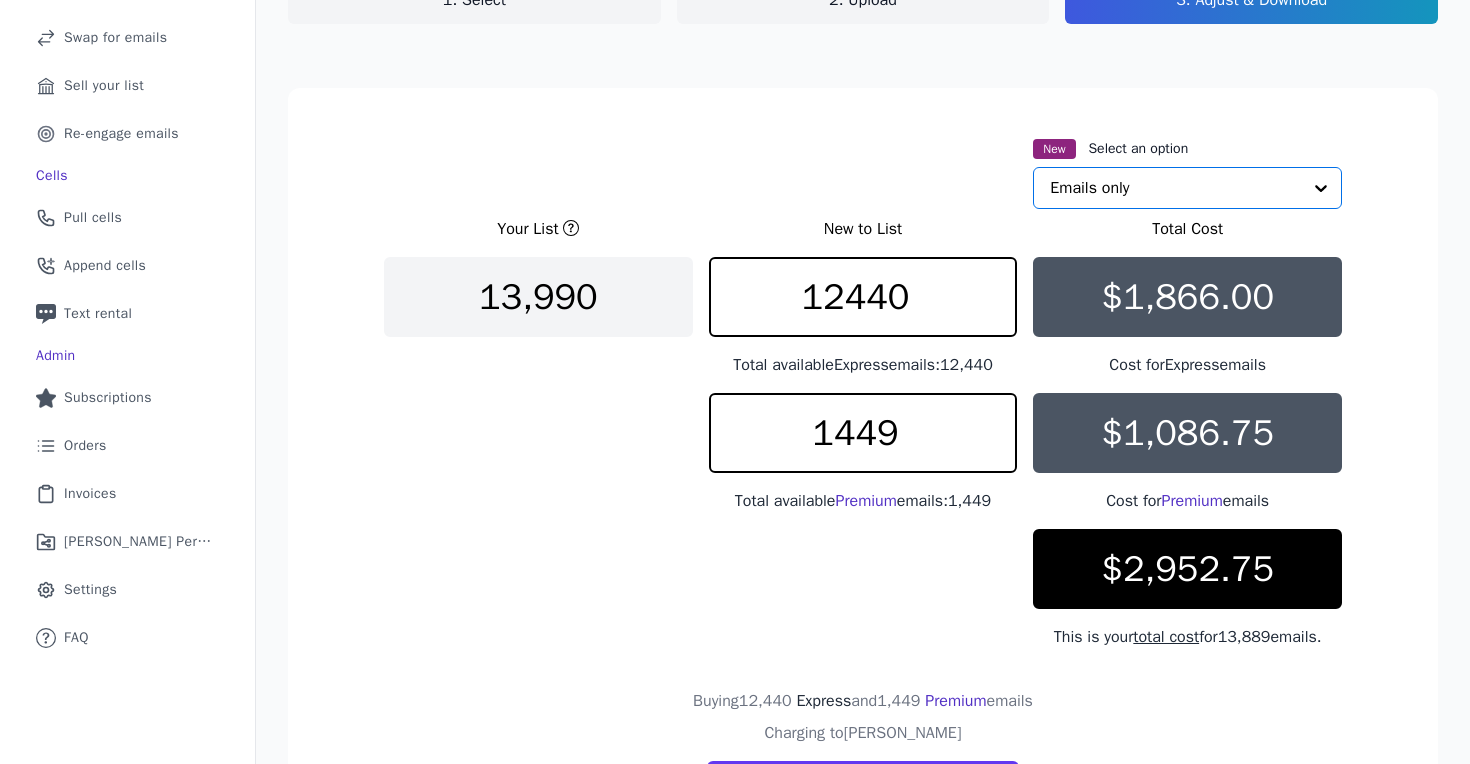 click 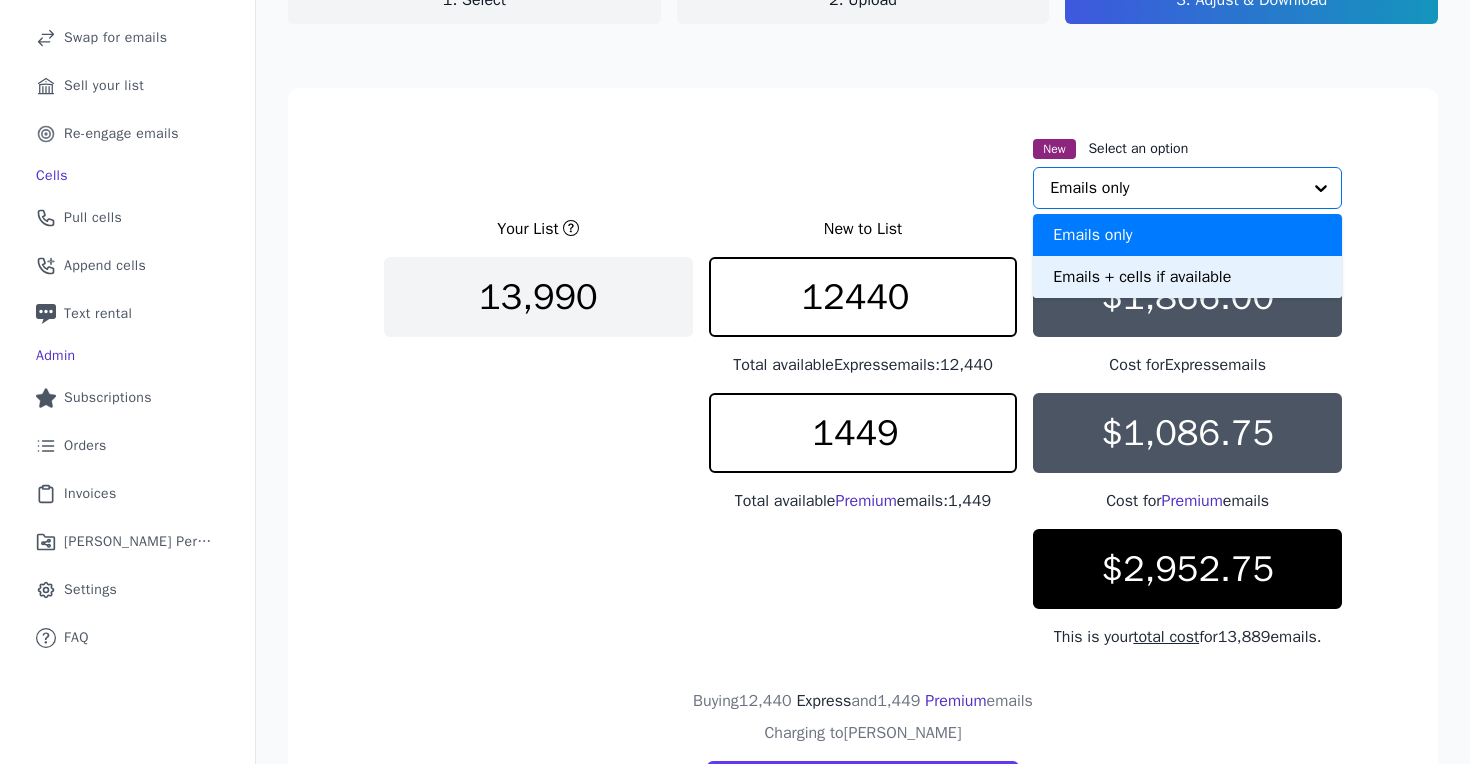 click on "Emails + cells if available" at bounding box center [1187, 277] 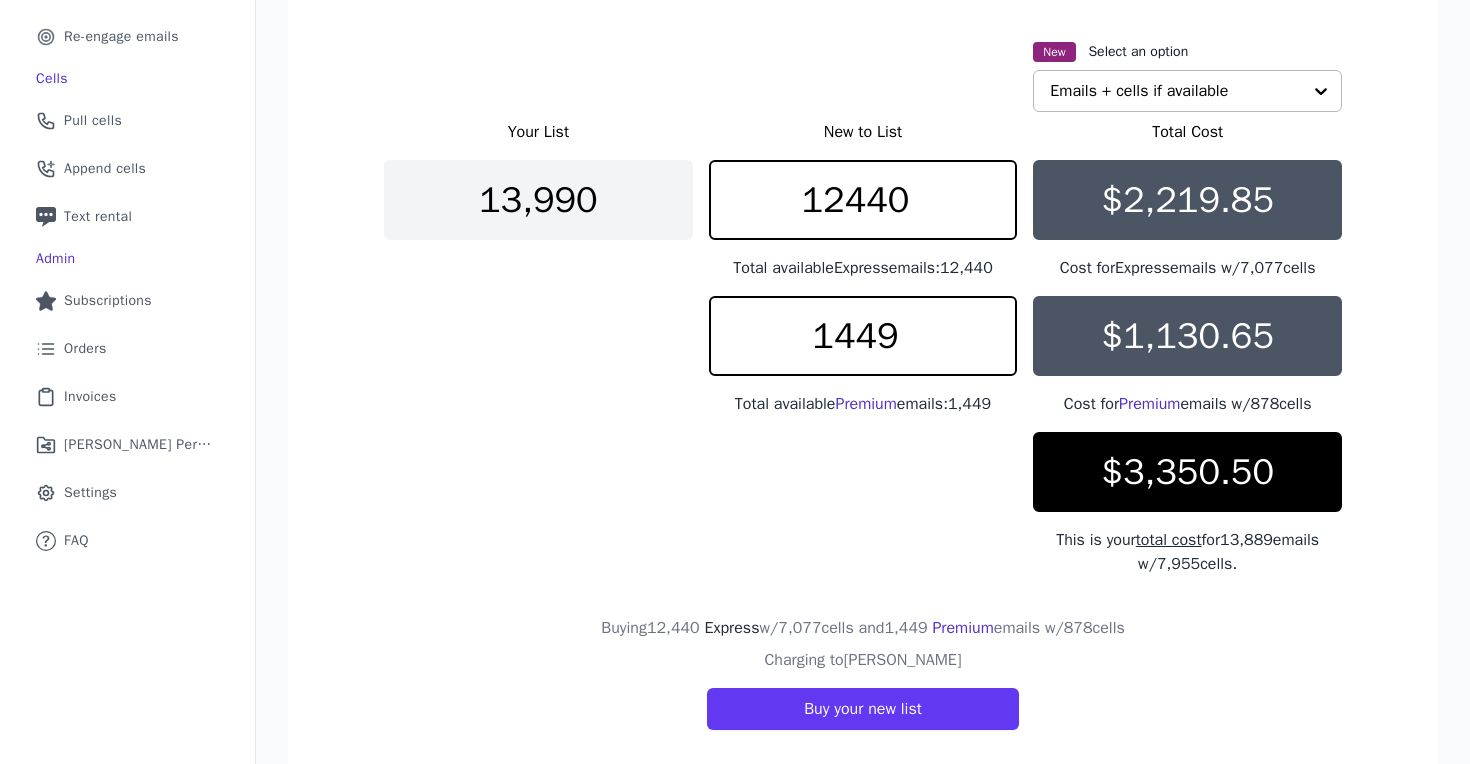 scroll, scrollTop: 0, scrollLeft: 0, axis: both 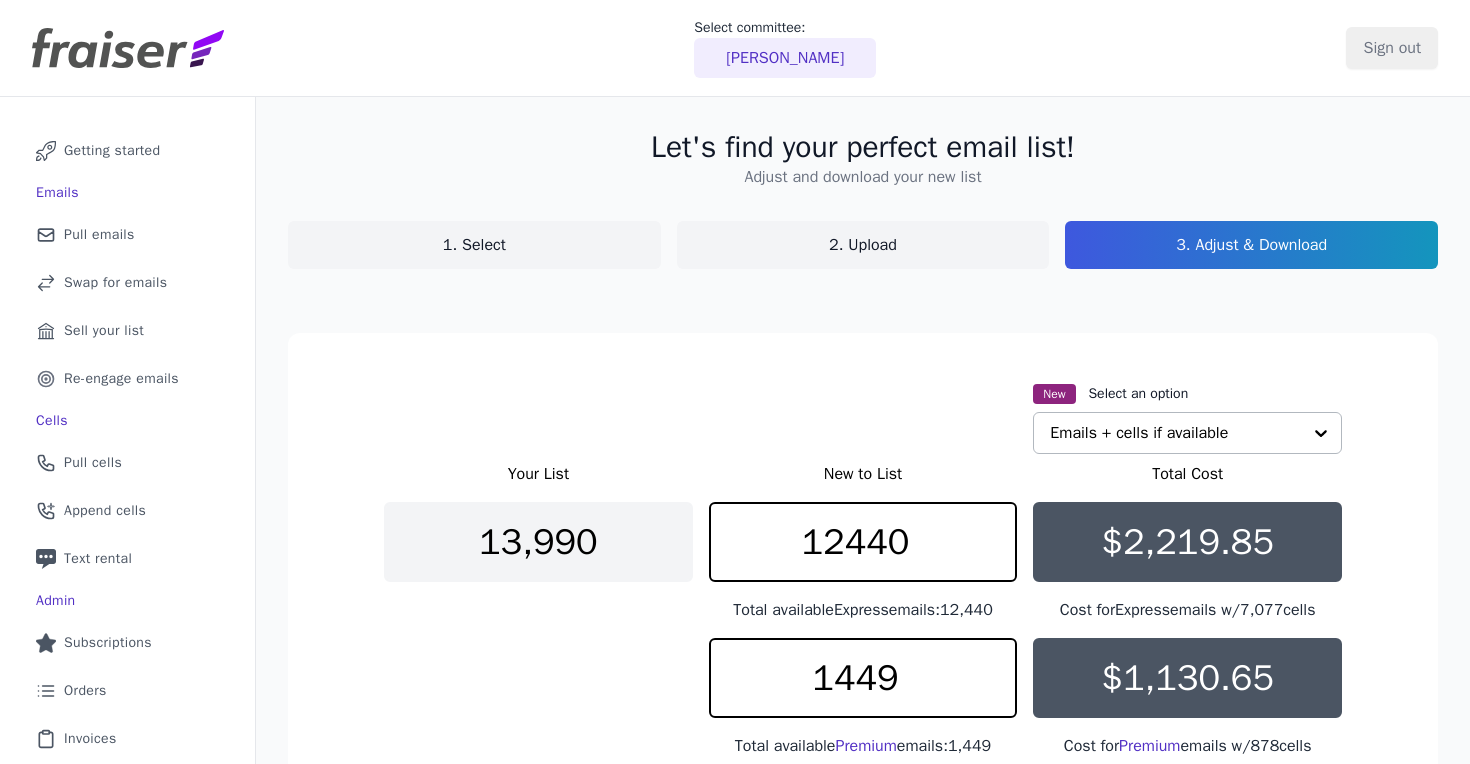 click on "1. Select" at bounding box center [474, 245] 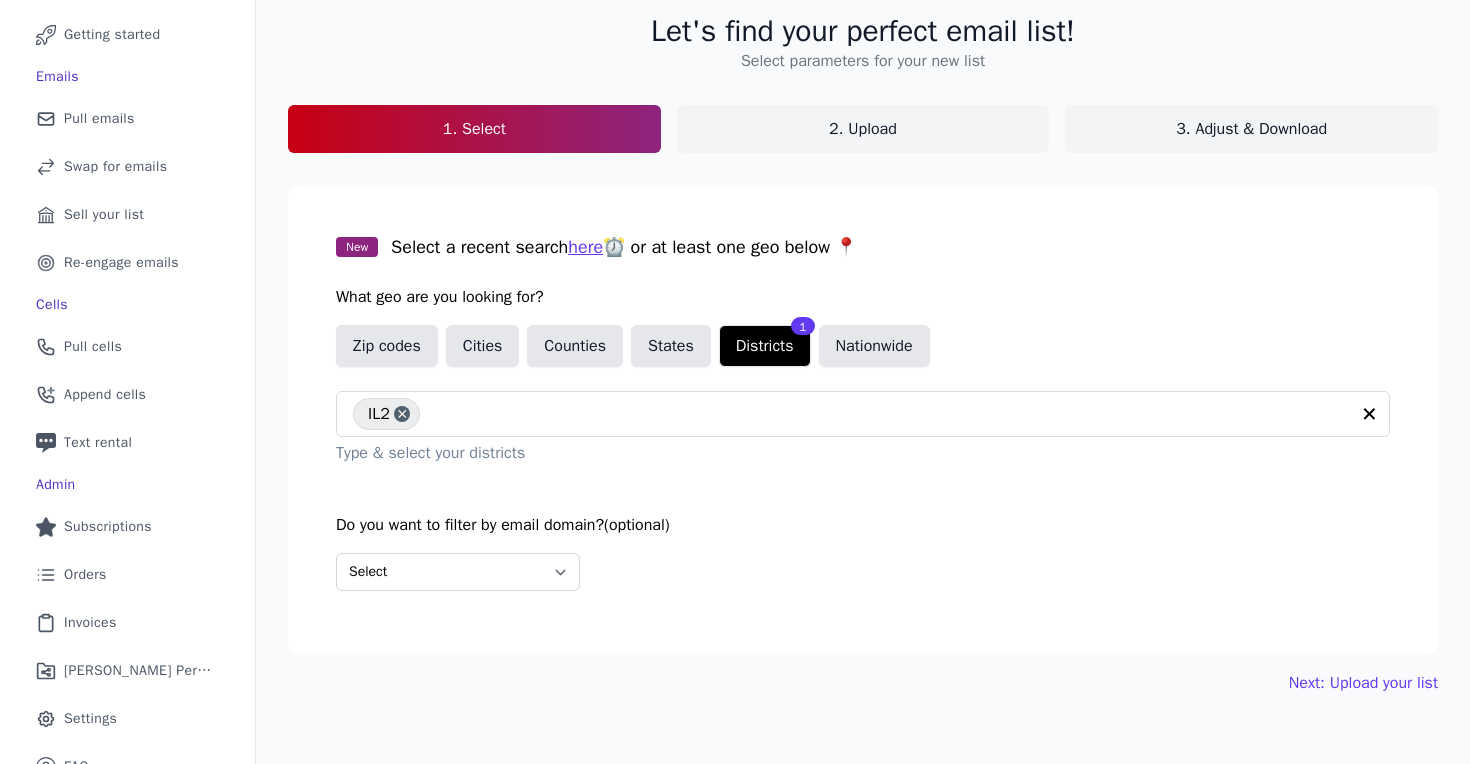 scroll, scrollTop: 141, scrollLeft: 0, axis: vertical 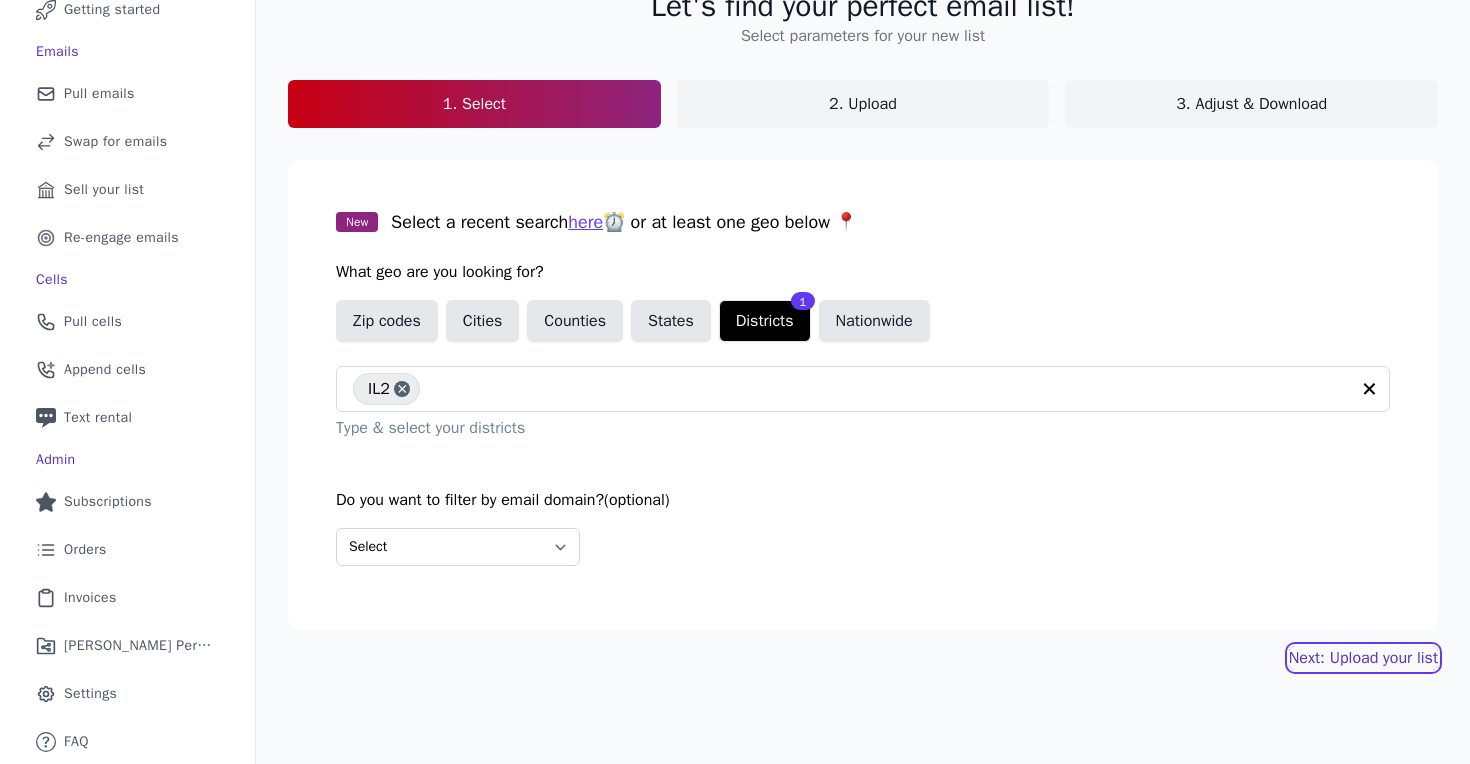 click on "Next: Upload your list" at bounding box center (1363, 658) 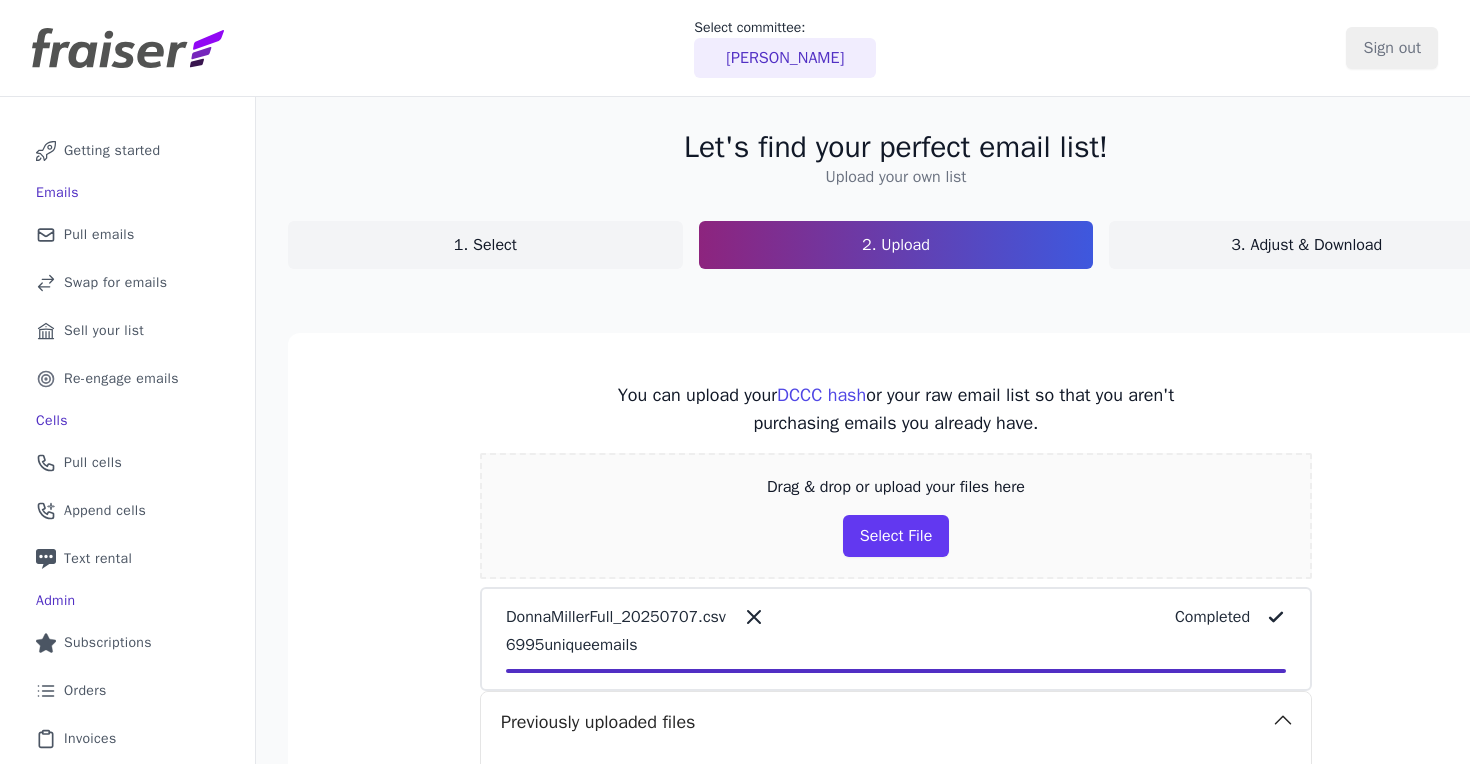 scroll, scrollTop: 0, scrollLeft: 0, axis: both 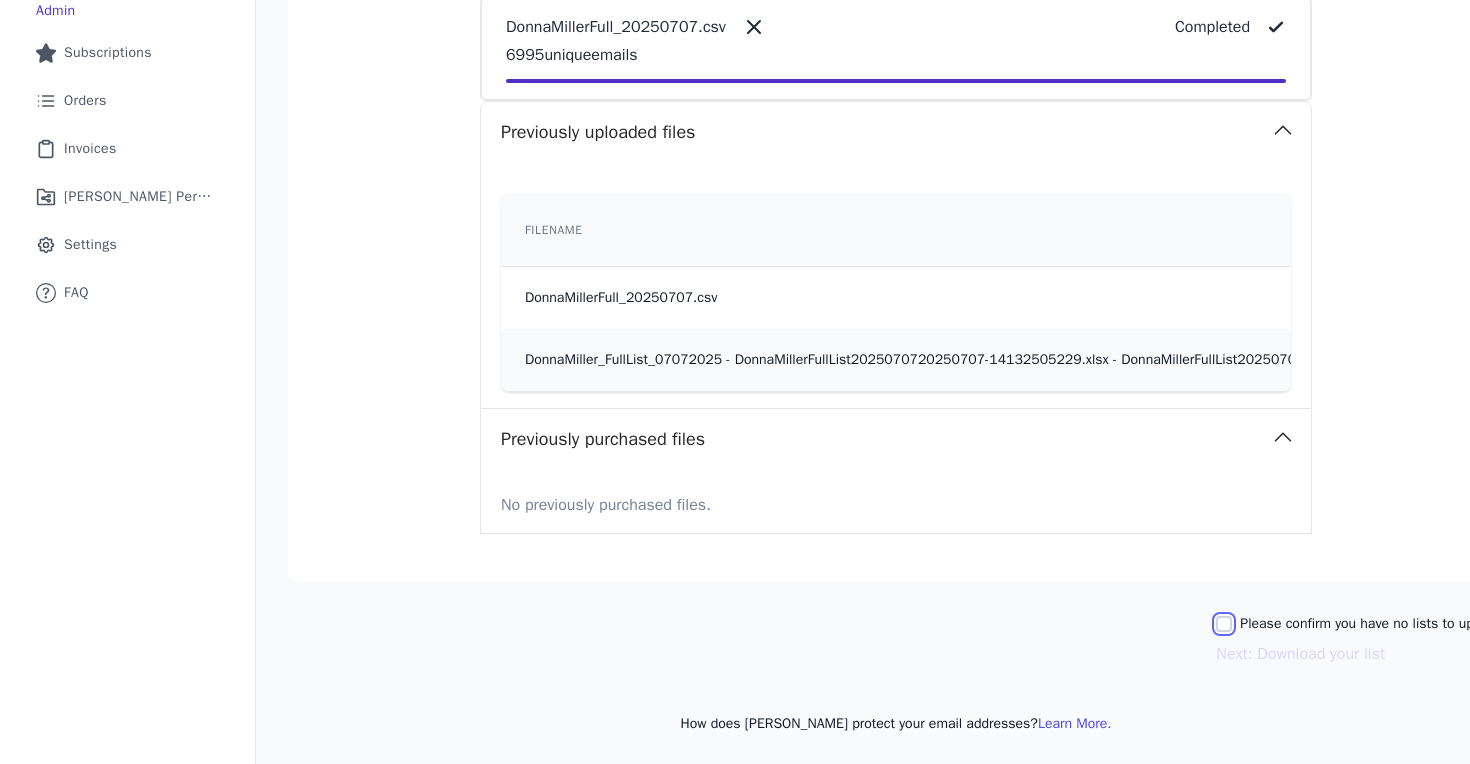 click on "Please confirm you have no lists to upload." at bounding box center [1224, 624] 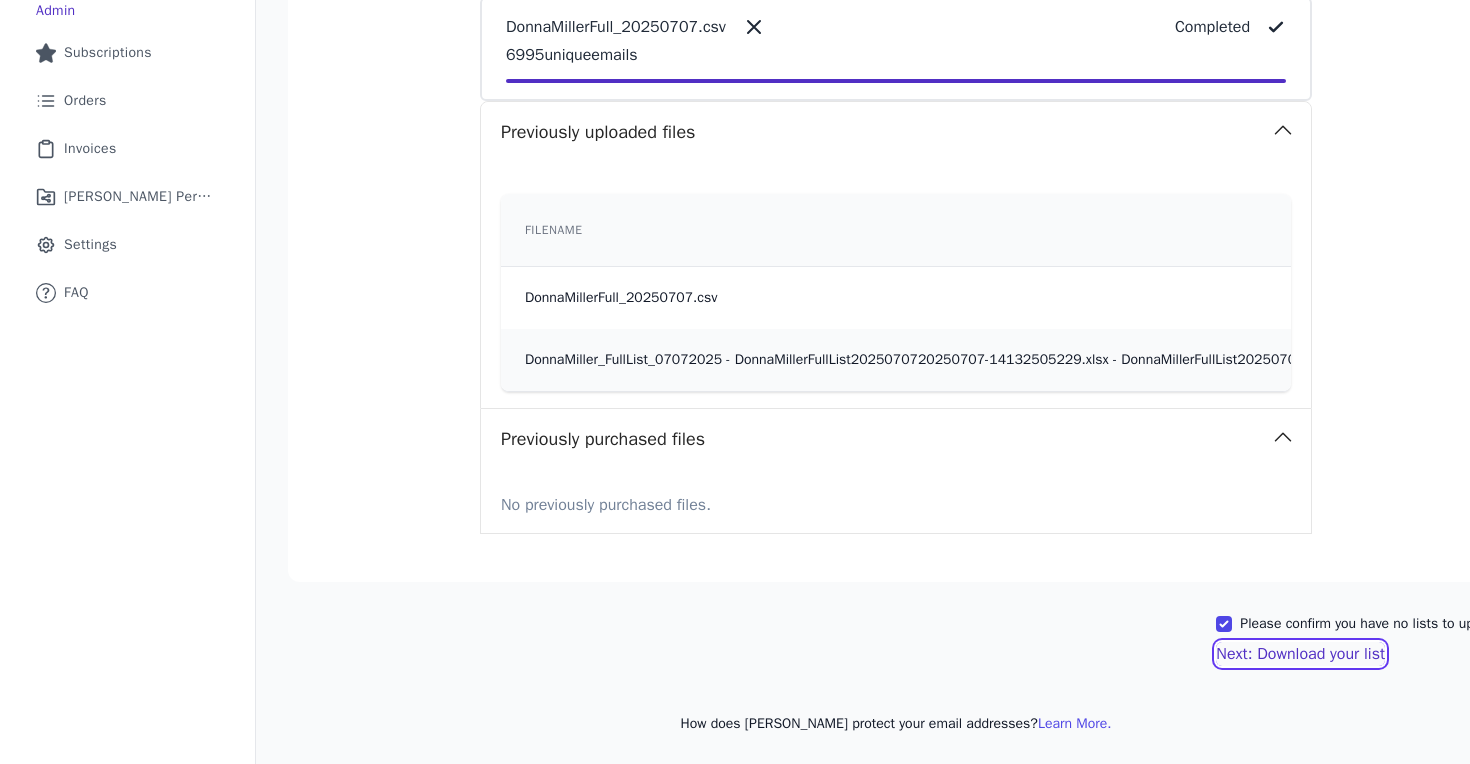 click on "Next: Download your list" at bounding box center [1300, 654] 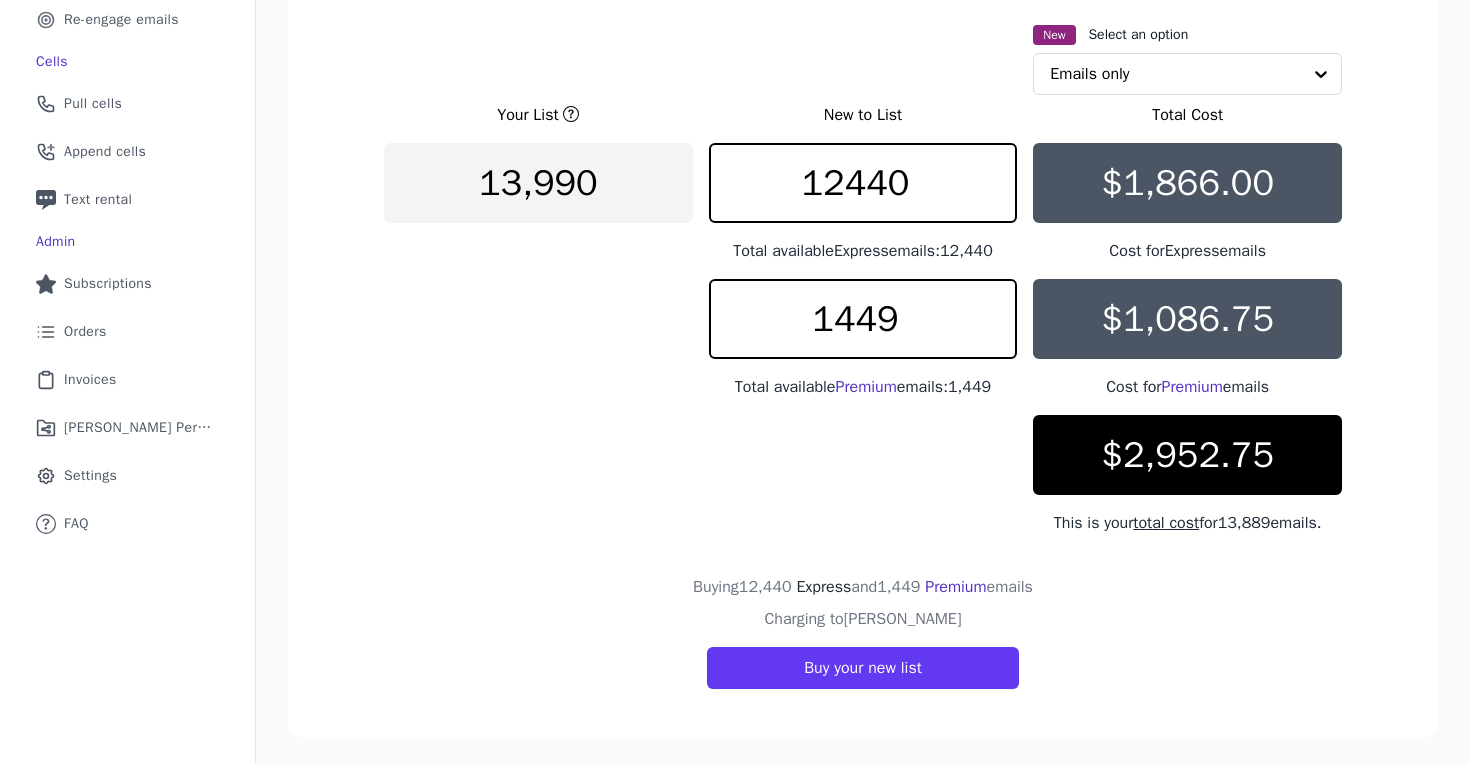 scroll, scrollTop: 356, scrollLeft: 0, axis: vertical 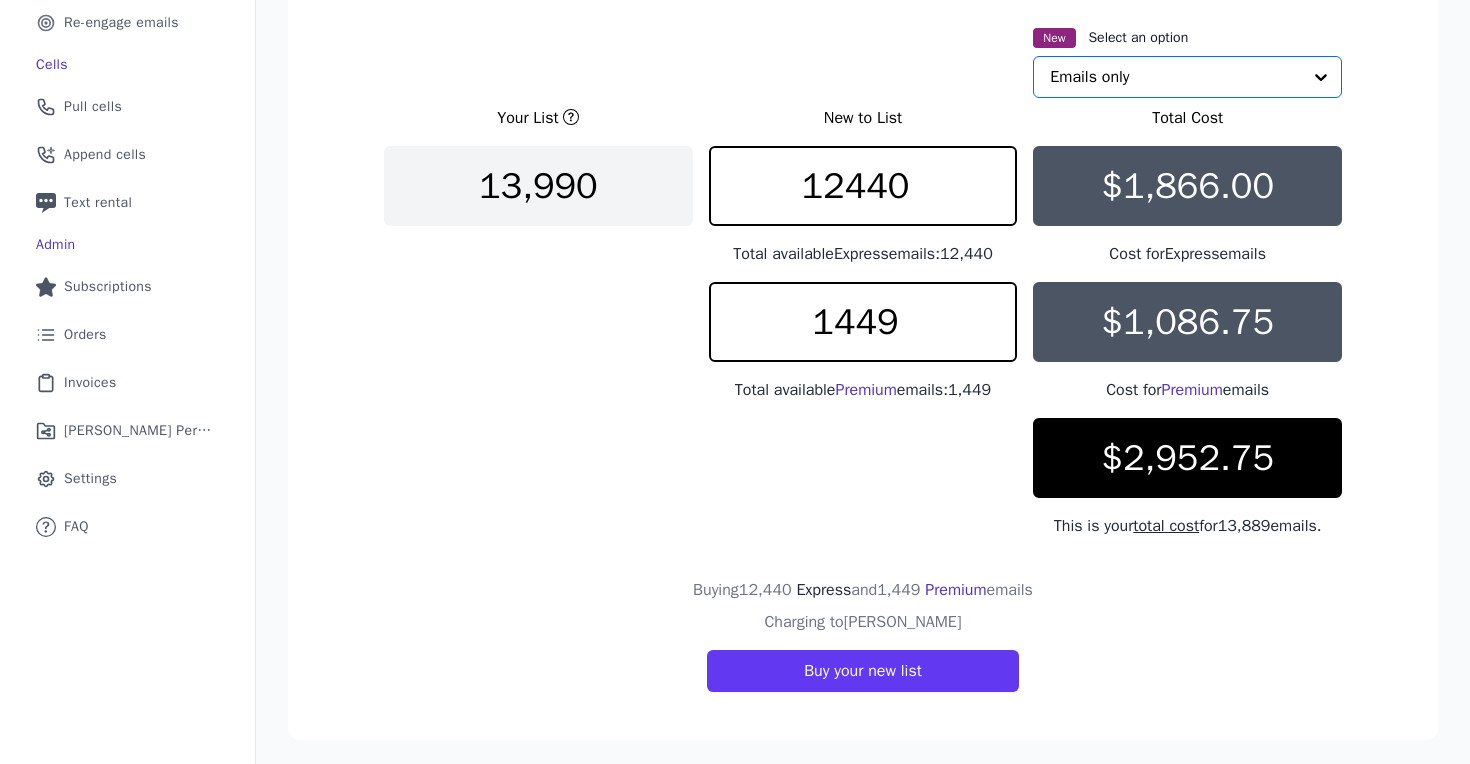 click 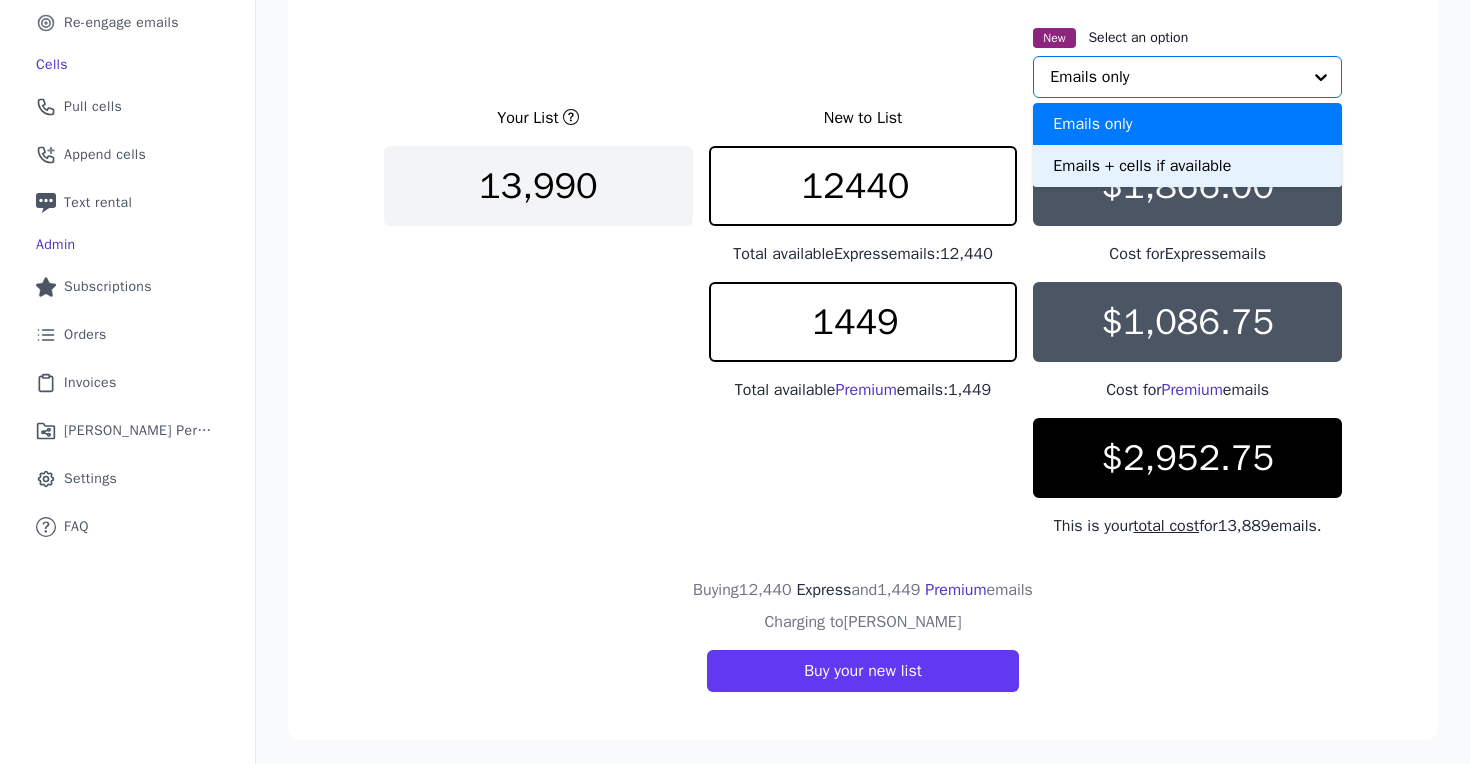click on "Emails + cells if available" at bounding box center [1187, 166] 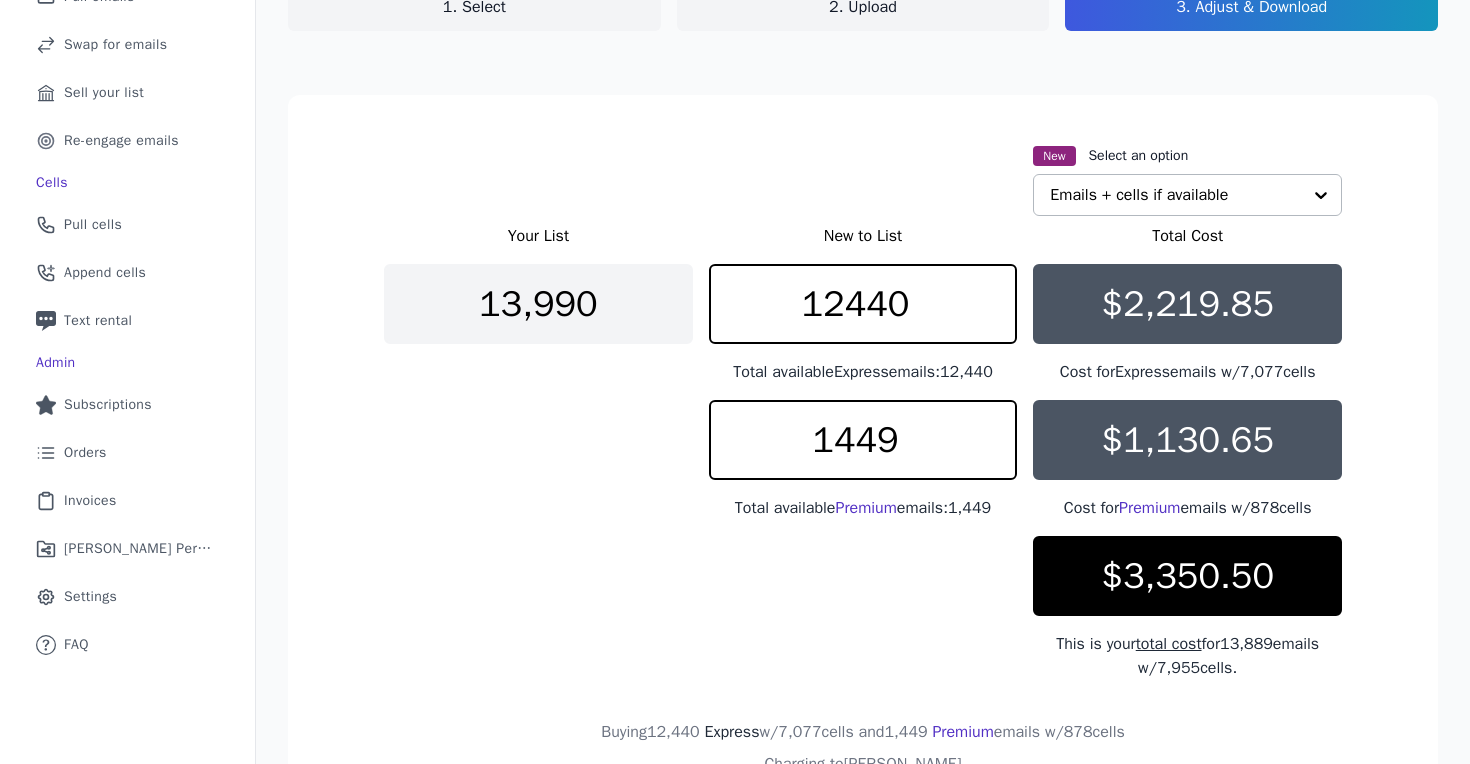 scroll, scrollTop: 386, scrollLeft: 0, axis: vertical 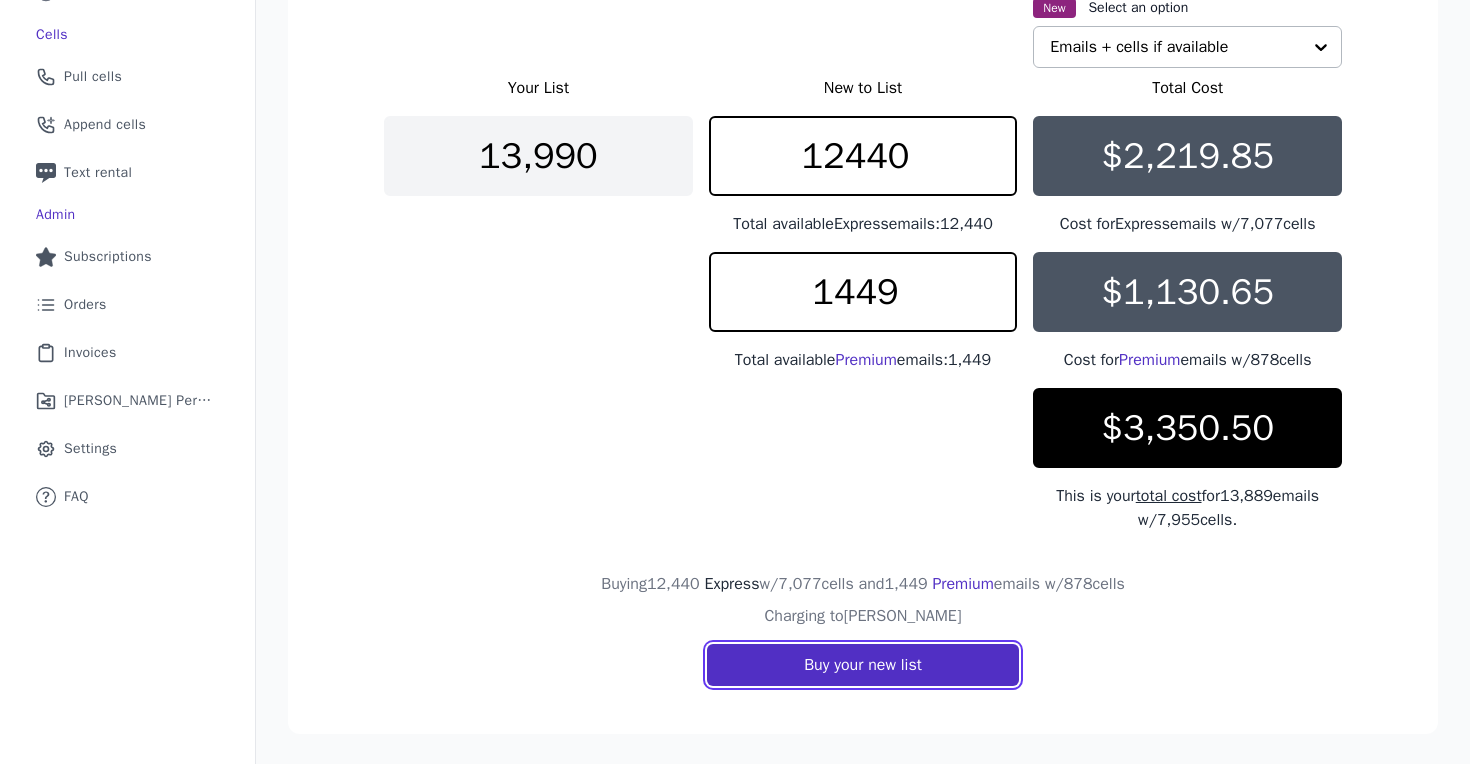 click on "Buy your new list" at bounding box center [863, 665] 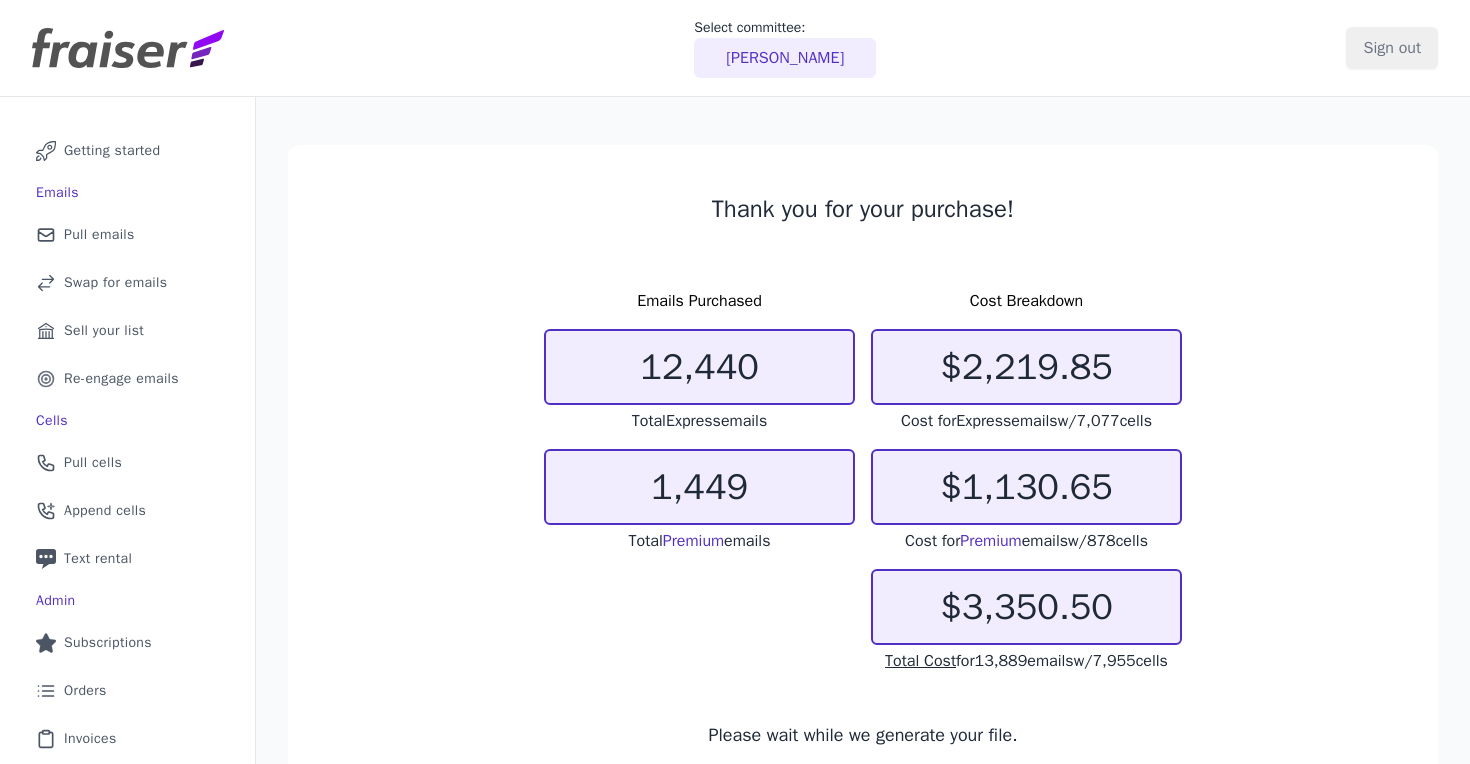 scroll, scrollTop: 0, scrollLeft: 0, axis: both 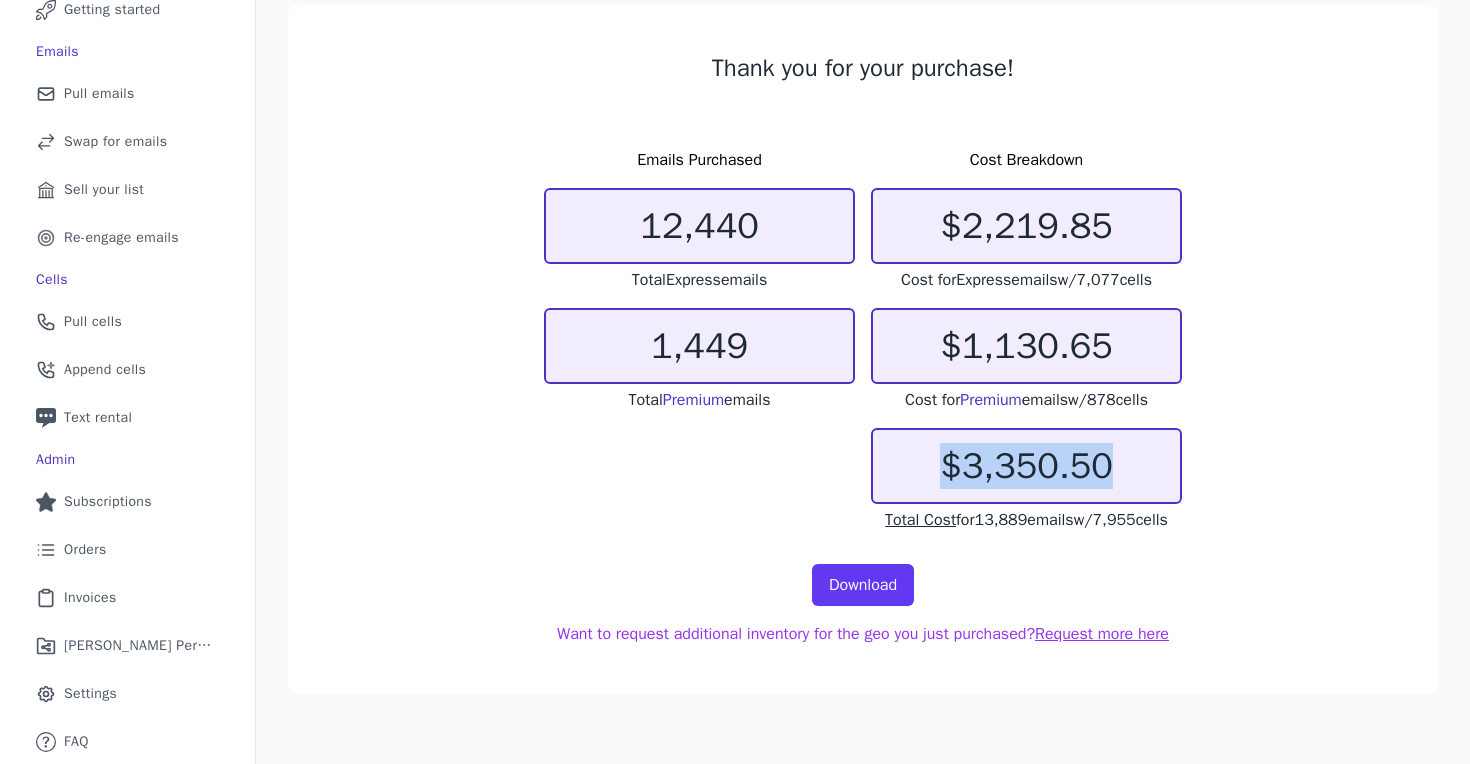drag, startPoint x: 945, startPoint y: 466, endPoint x: 1147, endPoint y: 466, distance: 202 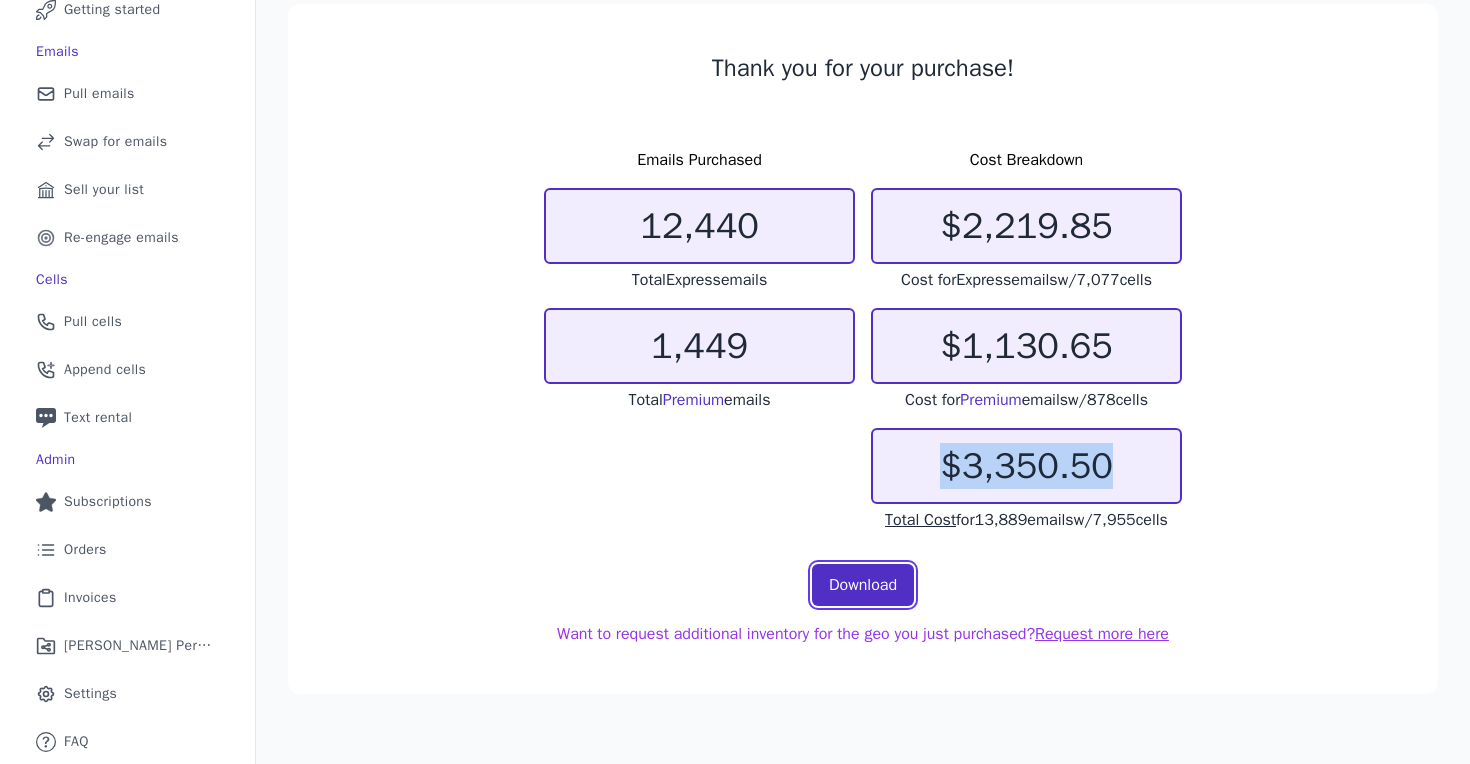 click on "Download" at bounding box center (863, 585) 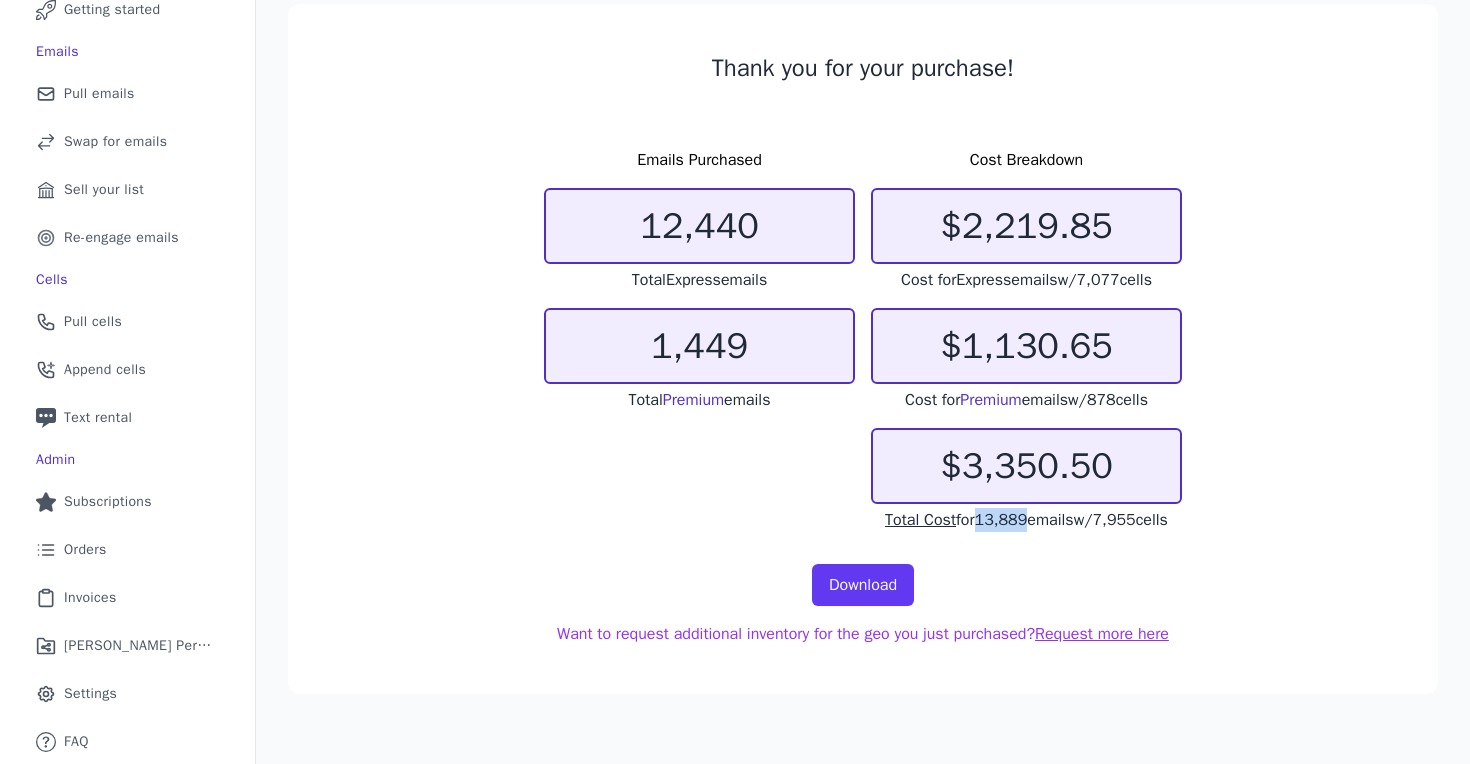 drag, startPoint x: 980, startPoint y: 520, endPoint x: 1025, endPoint y: 520, distance: 45 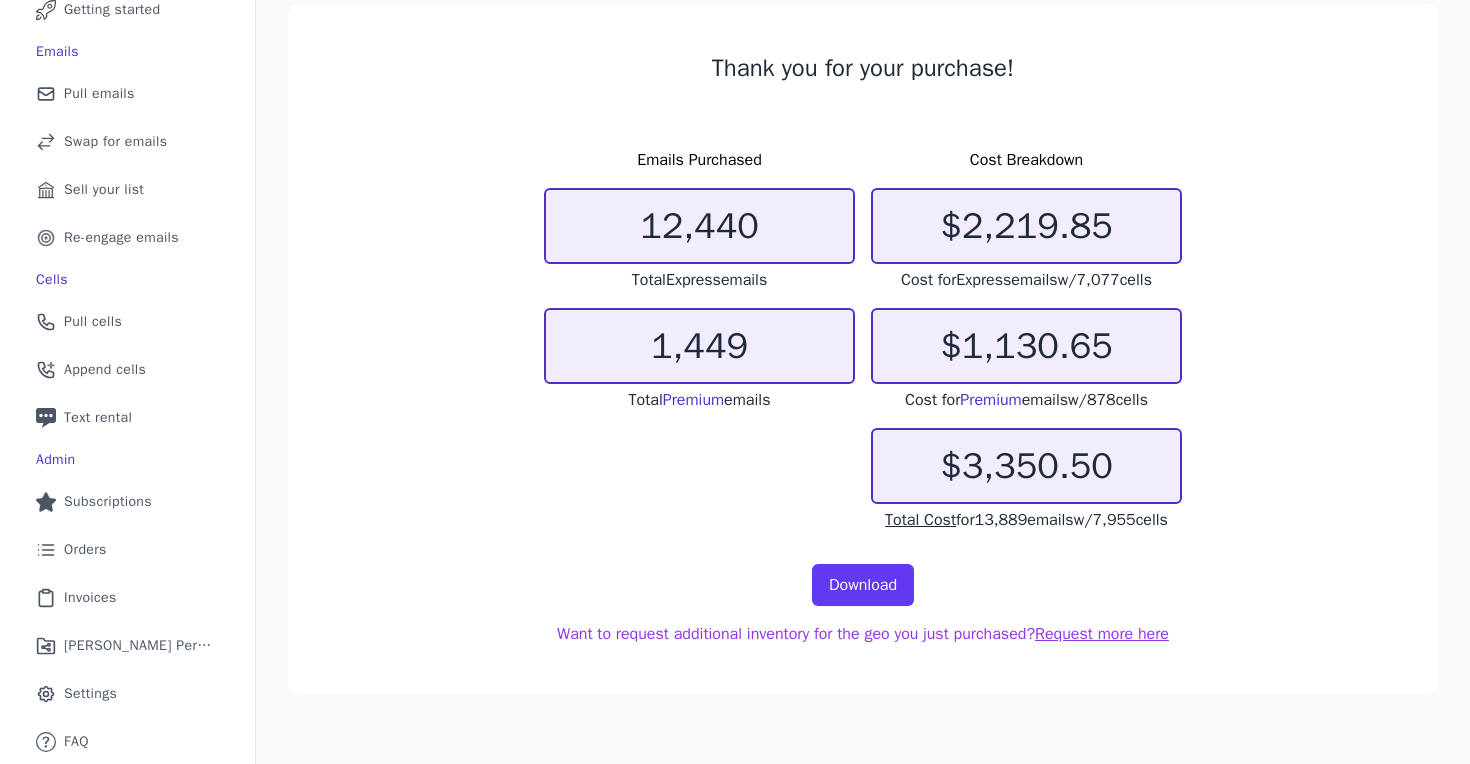 click on "Total Cost  for  13,889  emails  w/  7,955  cells" at bounding box center [1026, 520] 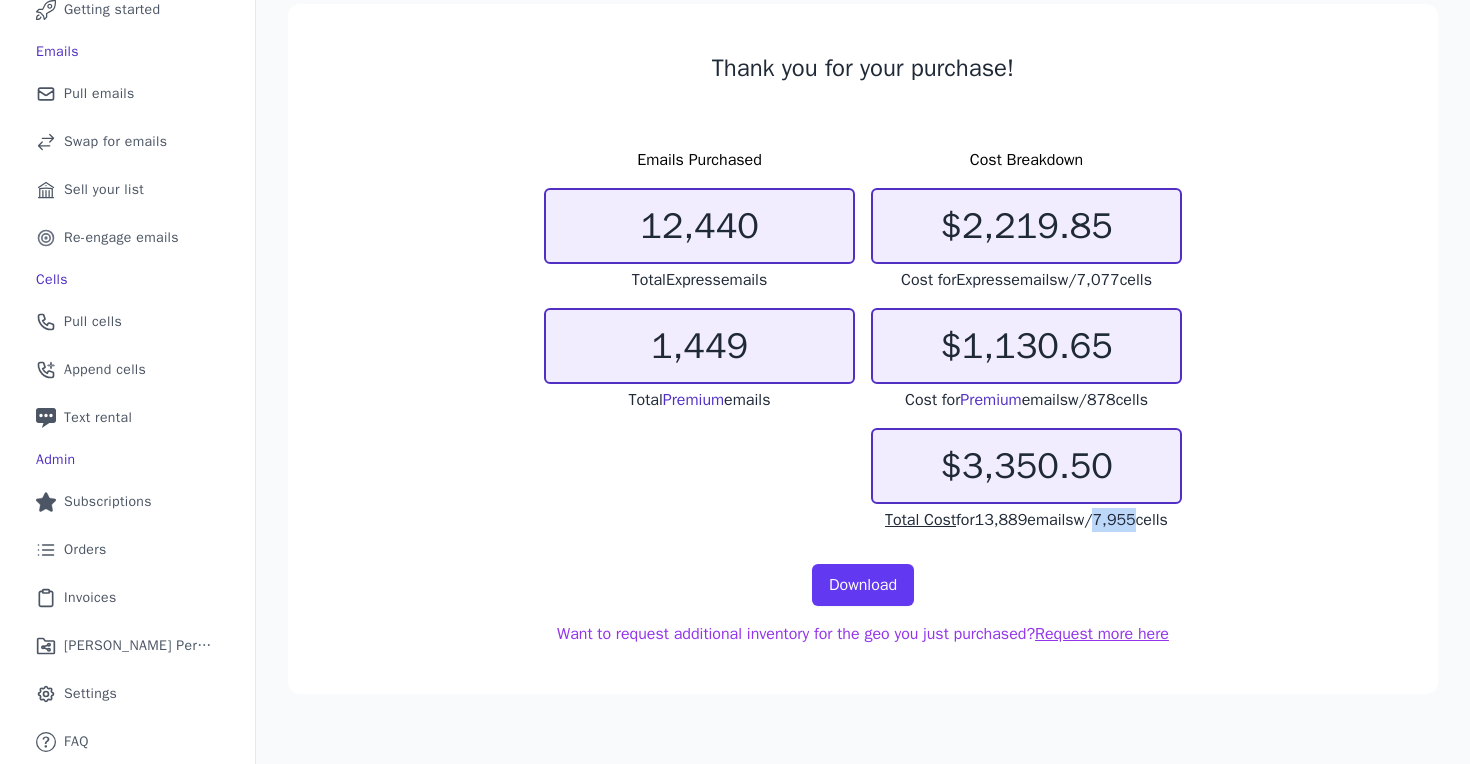 drag, startPoint x: 1102, startPoint y: 518, endPoint x: 1142, endPoint y: 518, distance: 40 